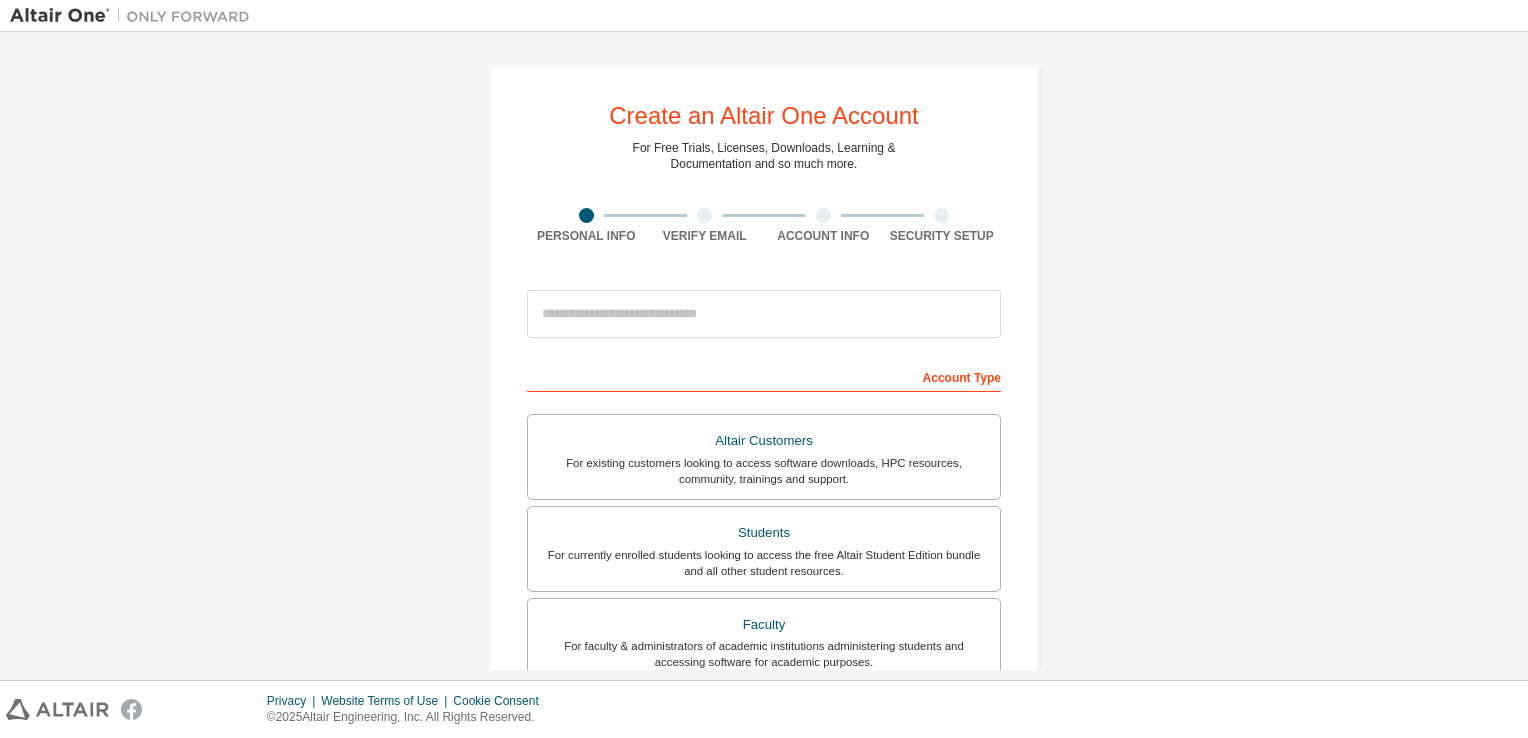 scroll, scrollTop: 0, scrollLeft: 0, axis: both 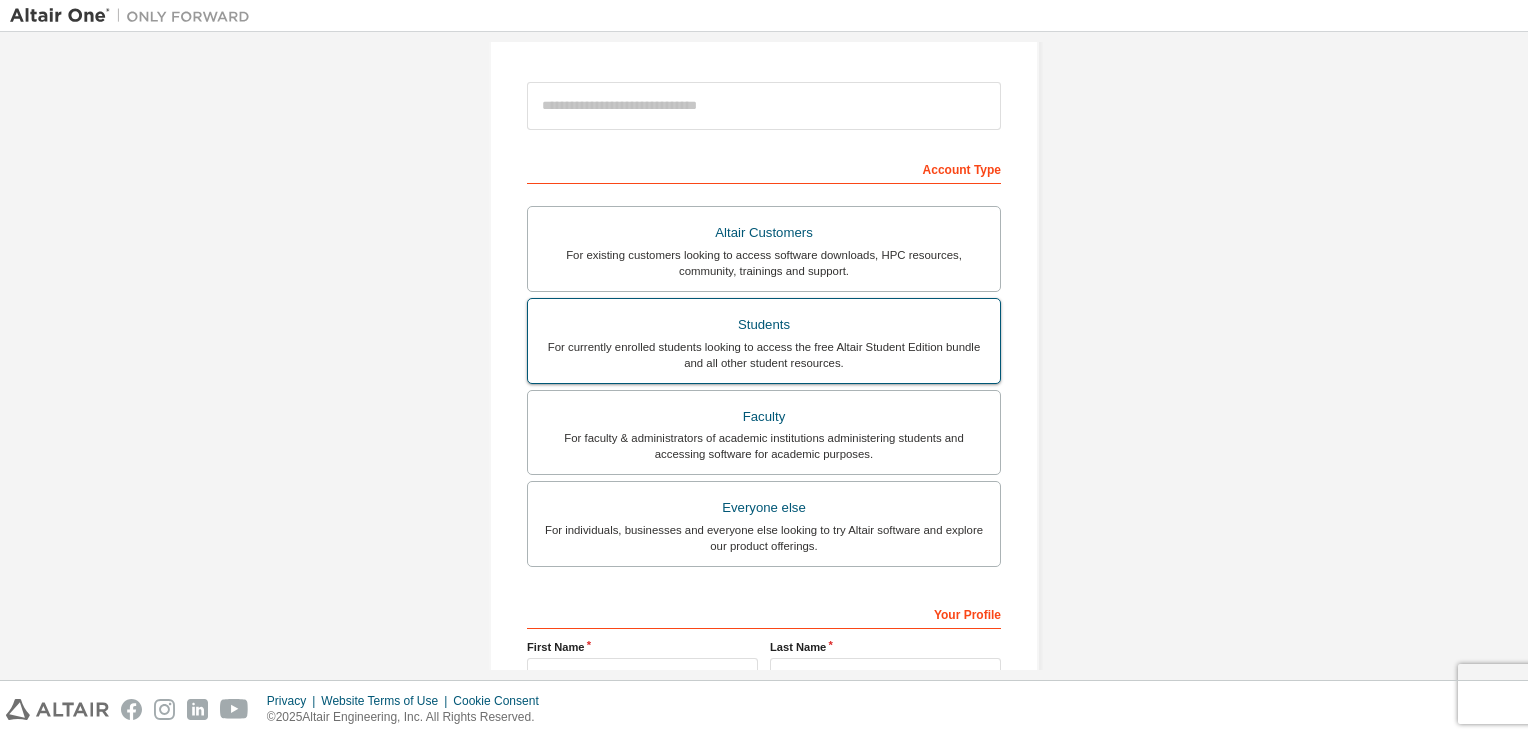 click on "For currently enrolled students looking to access the free Altair Student Edition bundle and all other student resources." at bounding box center [764, 355] 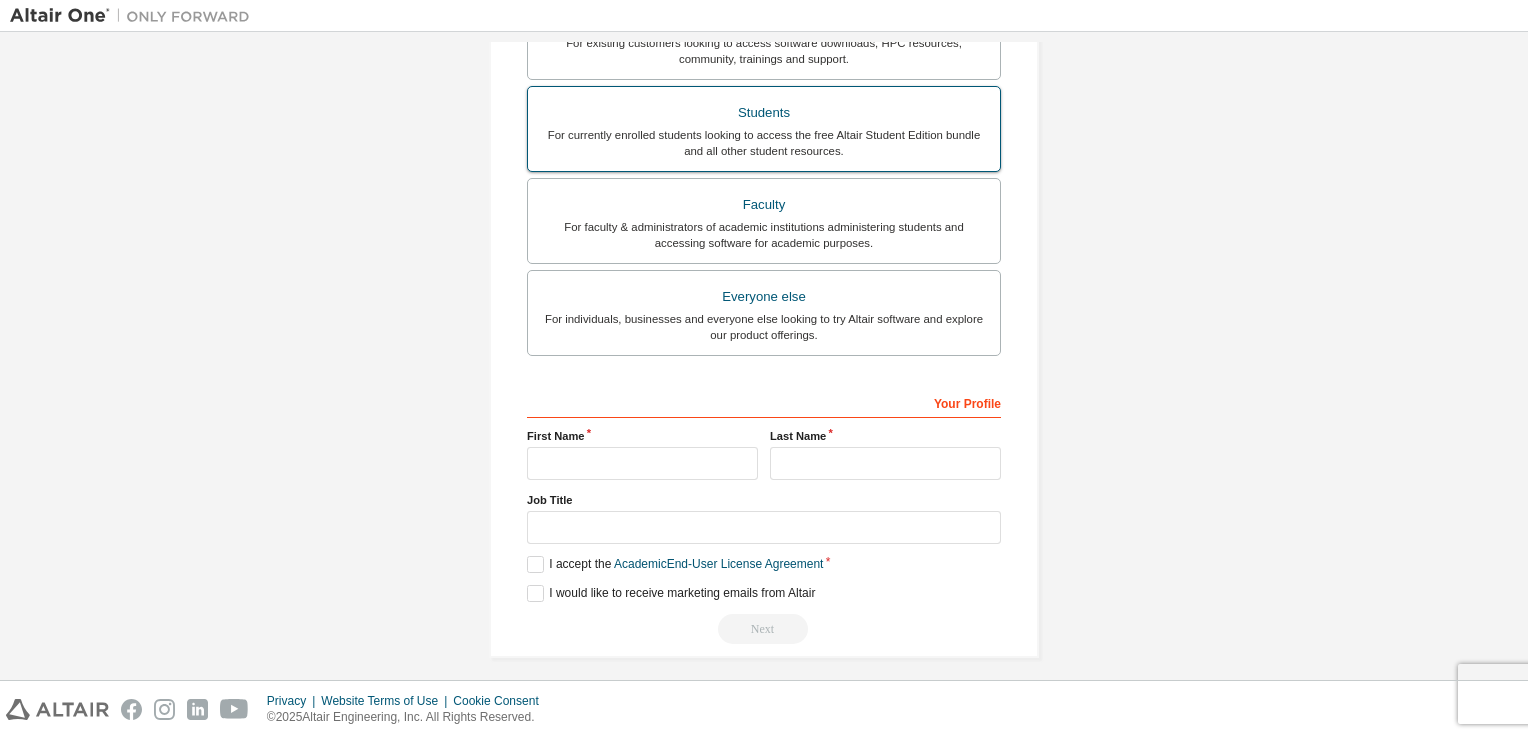 scroll, scrollTop: 478, scrollLeft: 0, axis: vertical 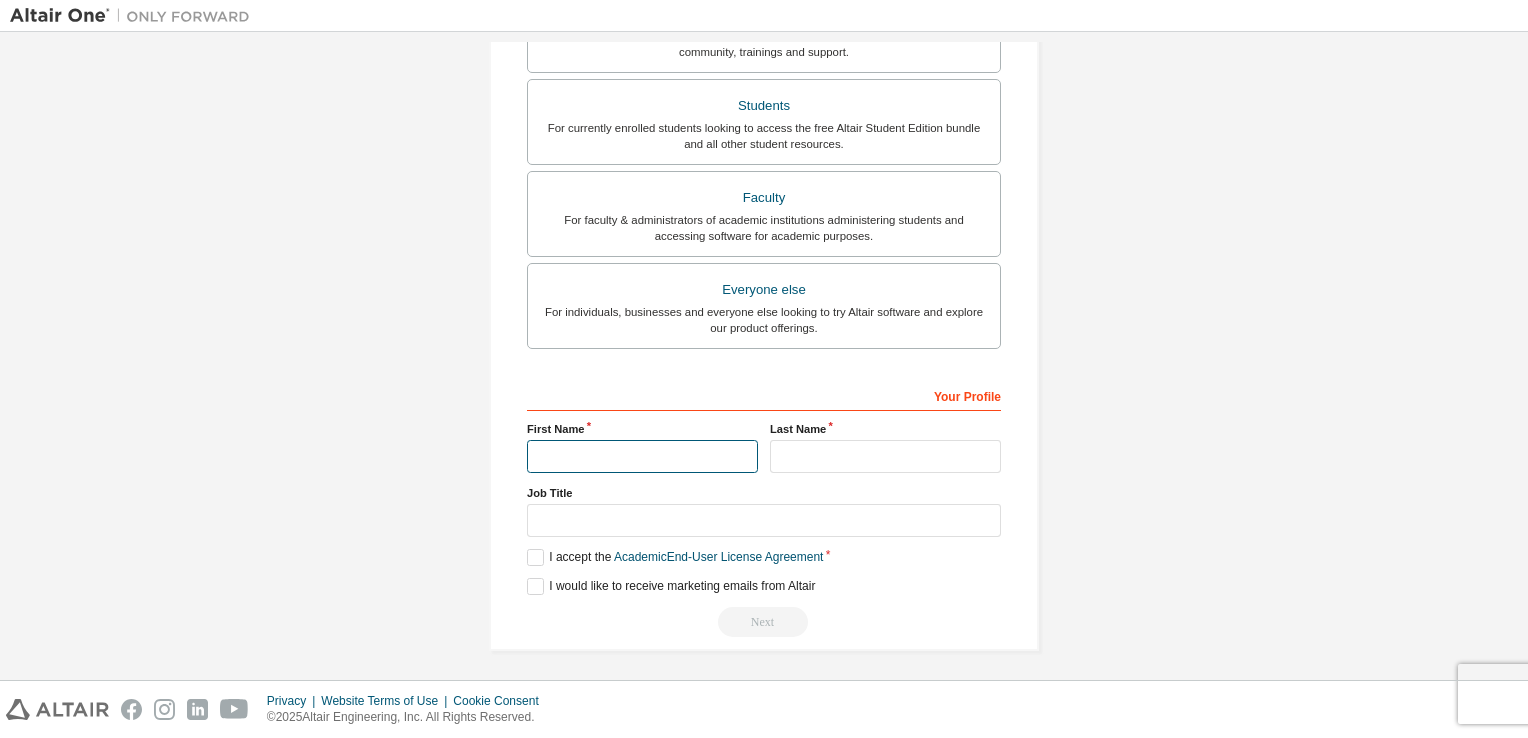 click at bounding box center (642, 456) 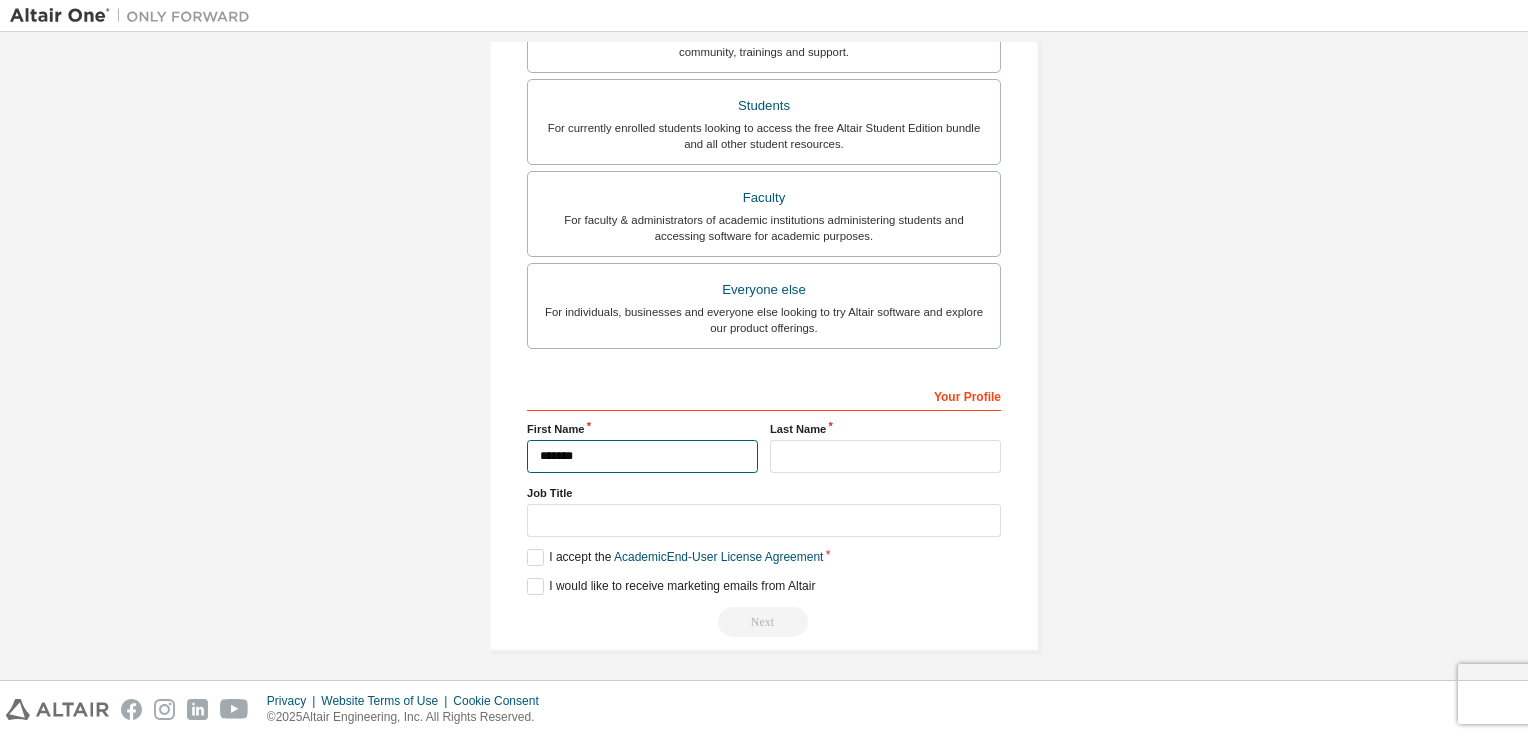 type on "******" 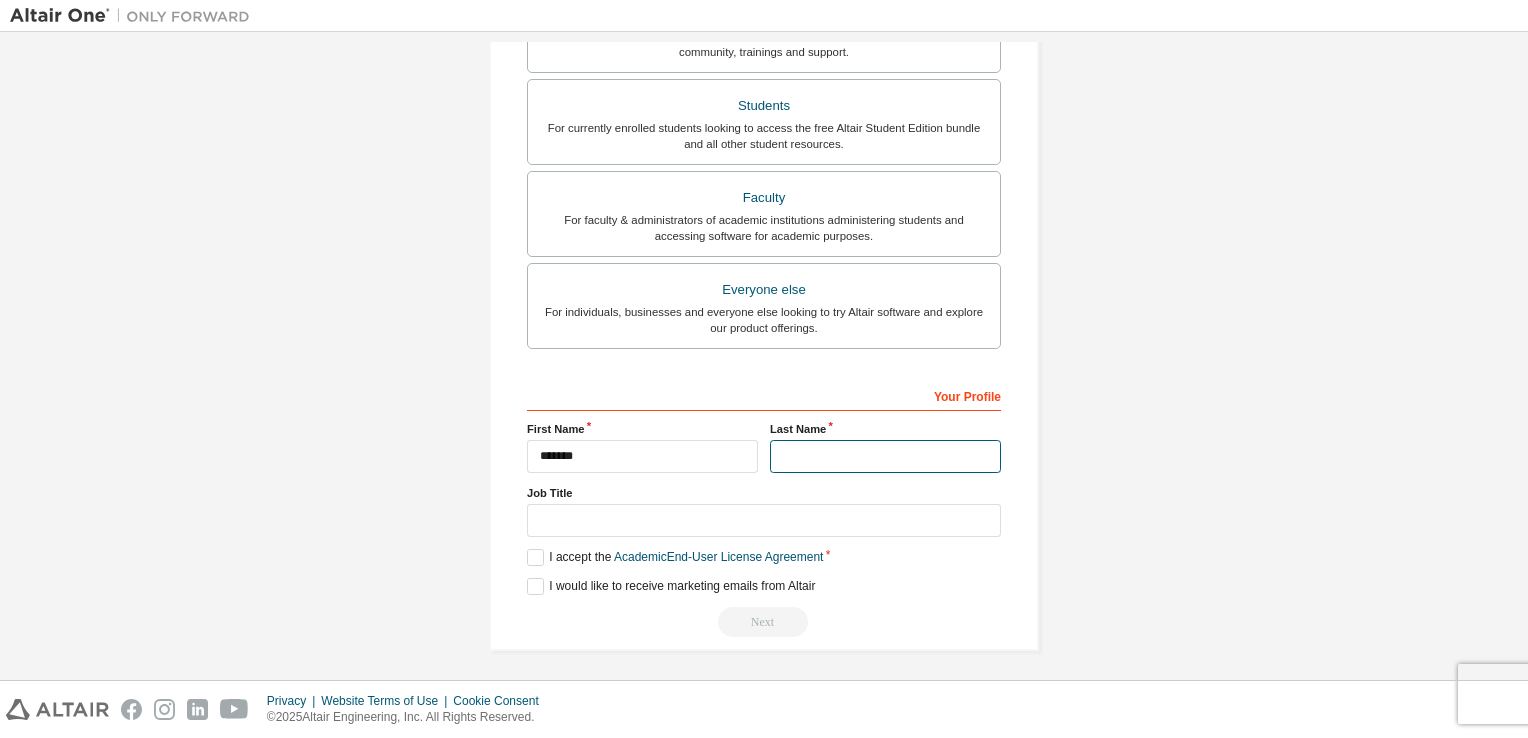 click at bounding box center (885, 456) 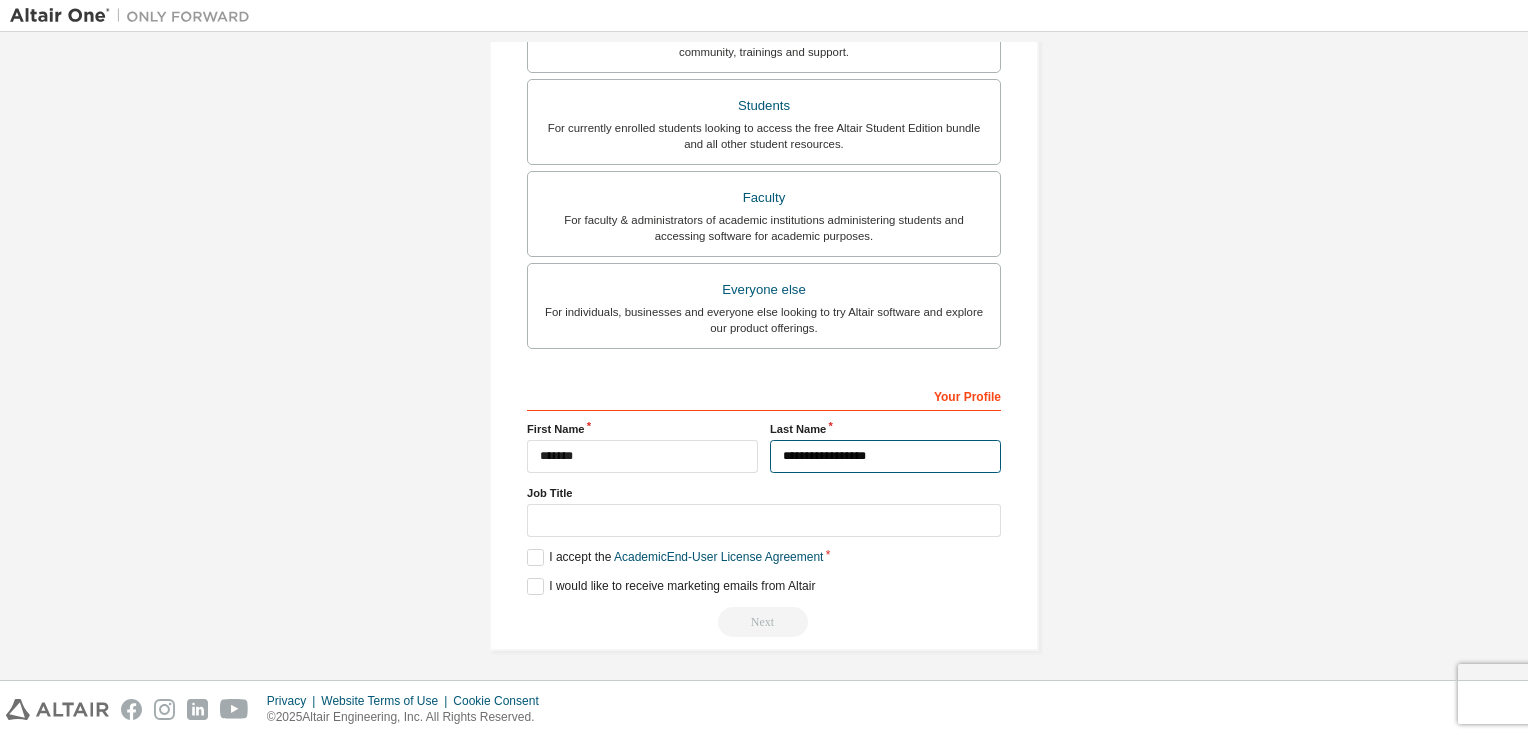 type on "**********" 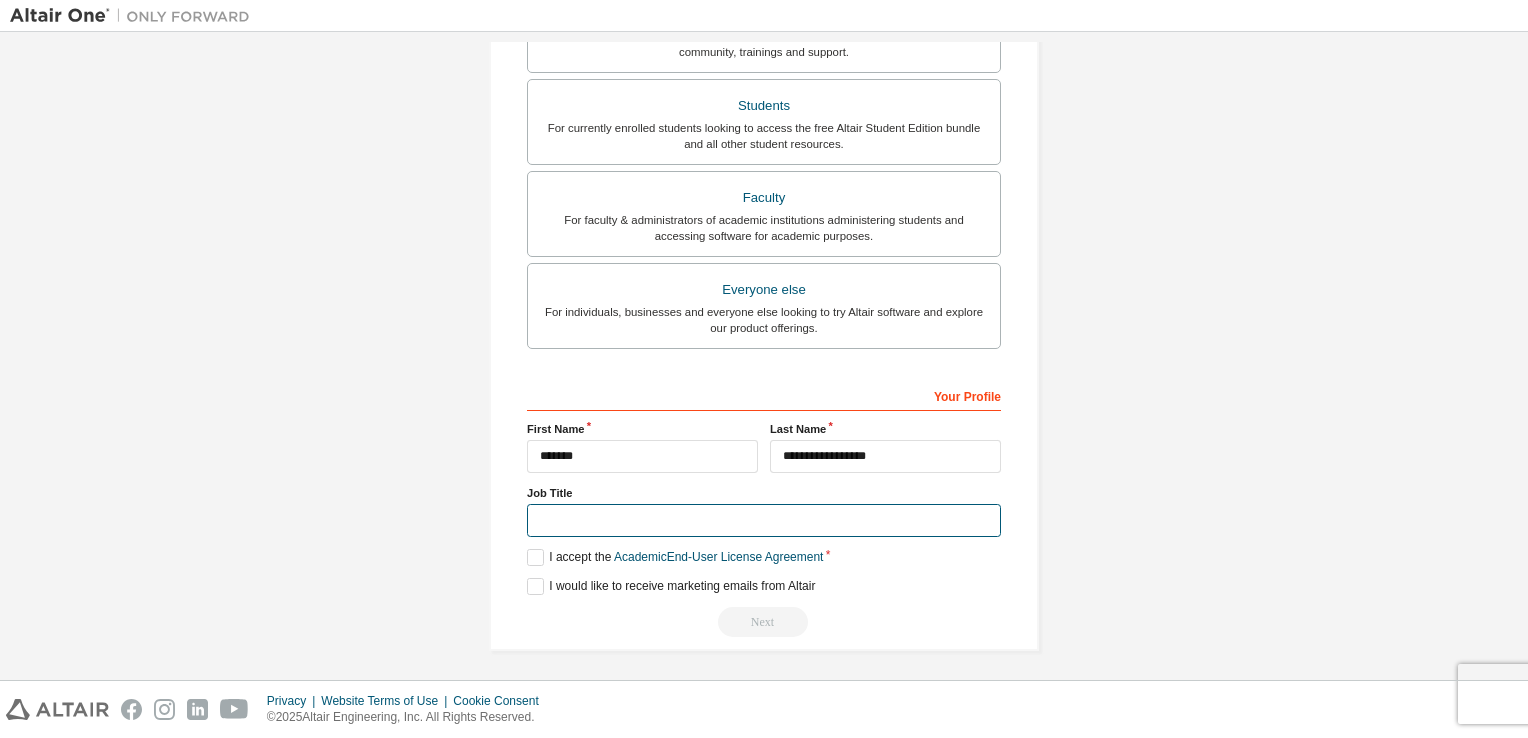 click on "**********" at bounding box center [764, 508] 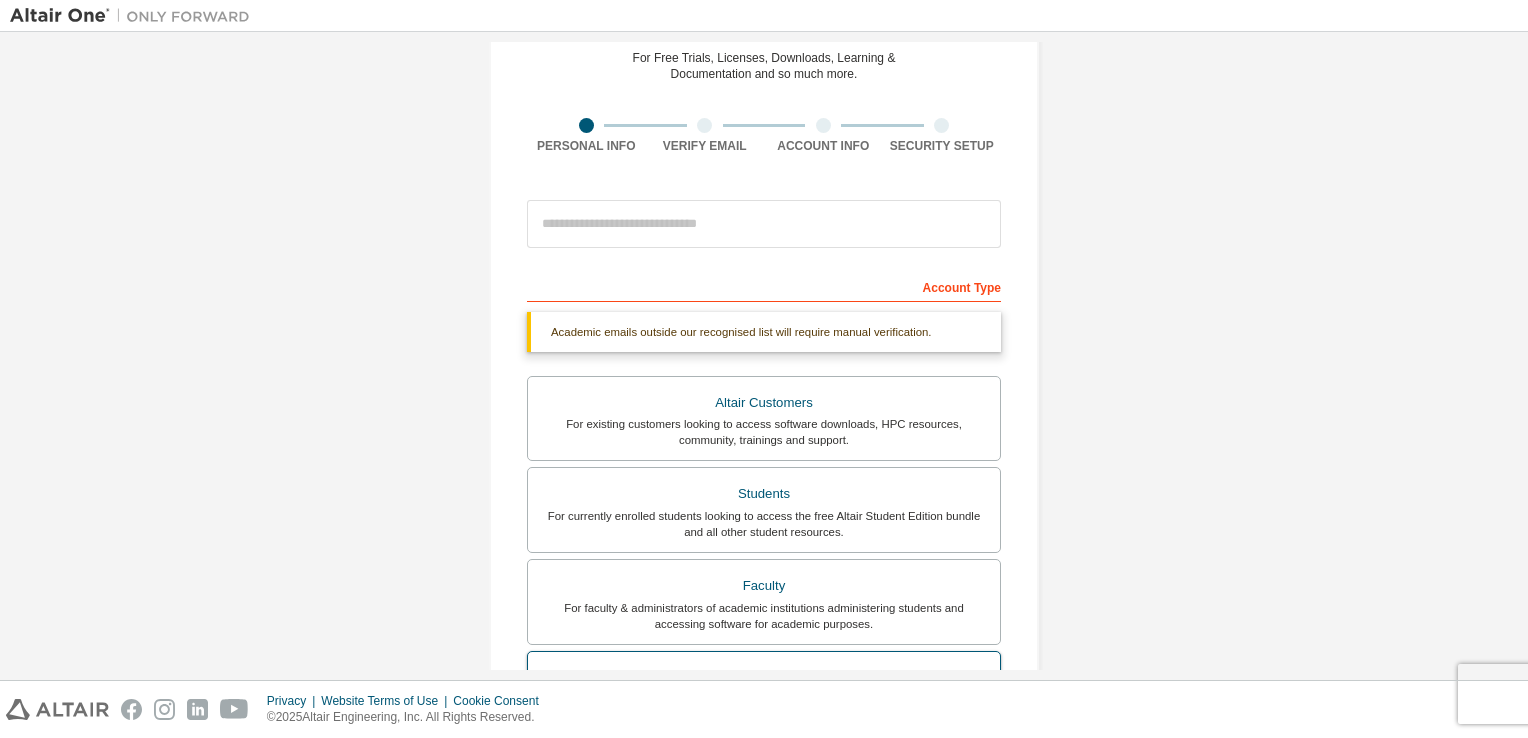 scroll, scrollTop: 90, scrollLeft: 0, axis: vertical 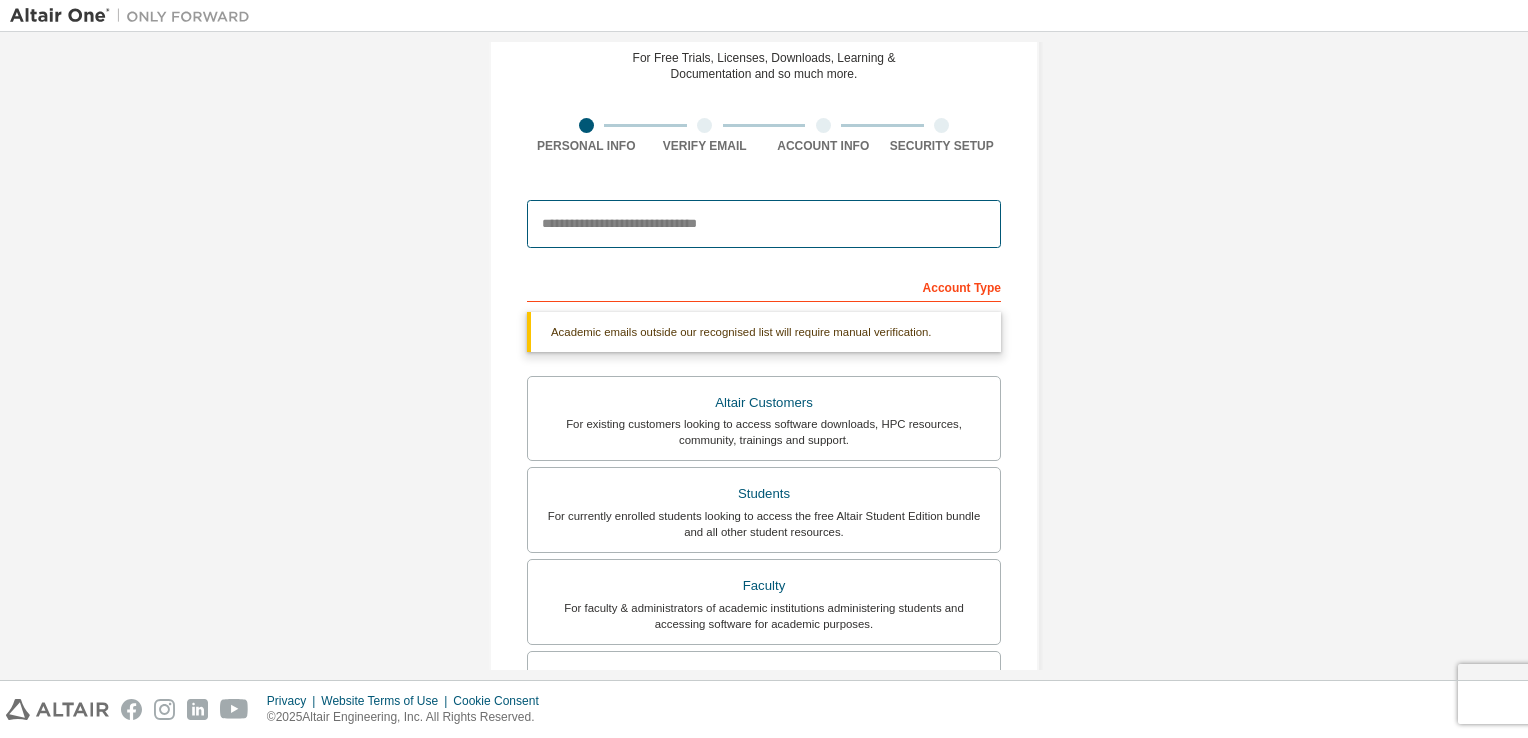 click at bounding box center (764, 224) 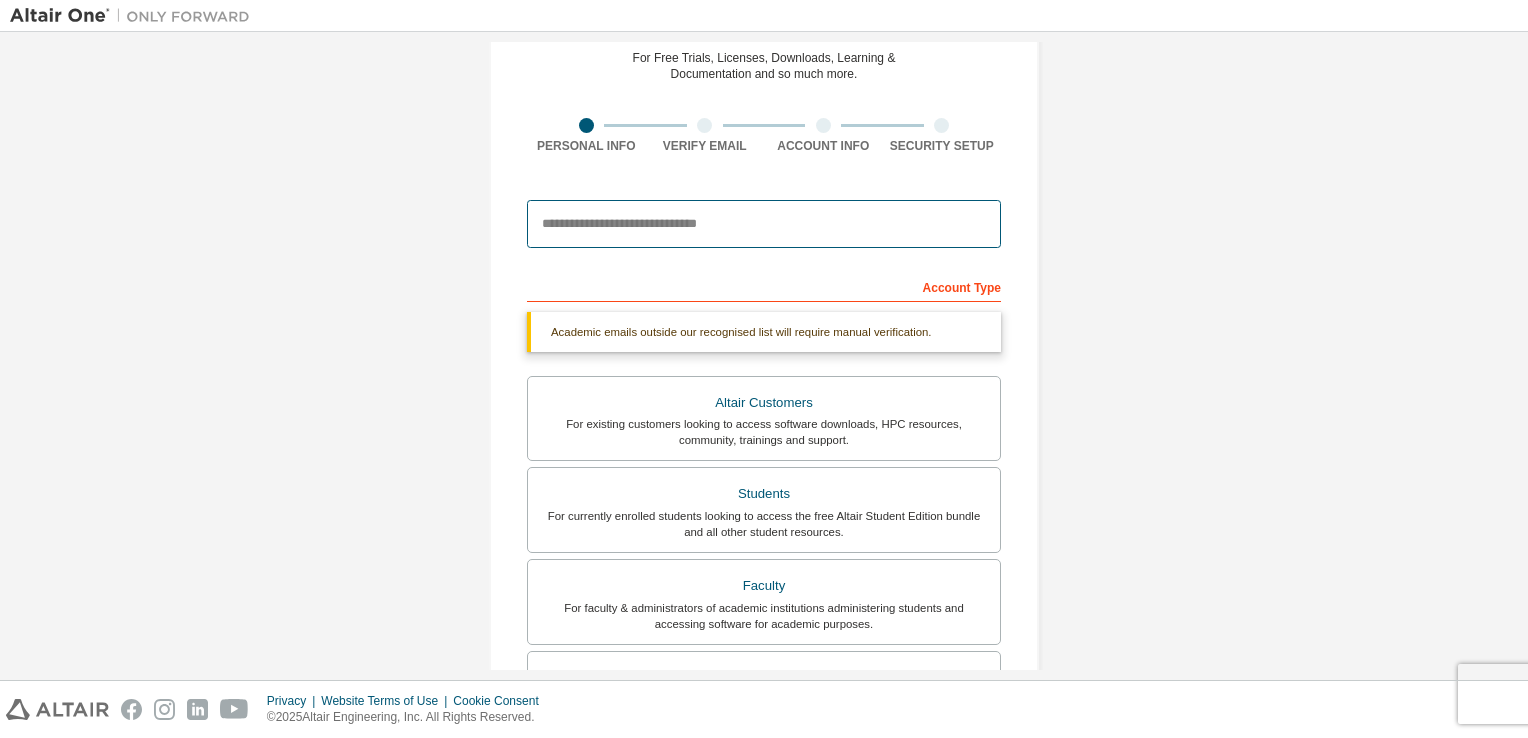 type on "**********" 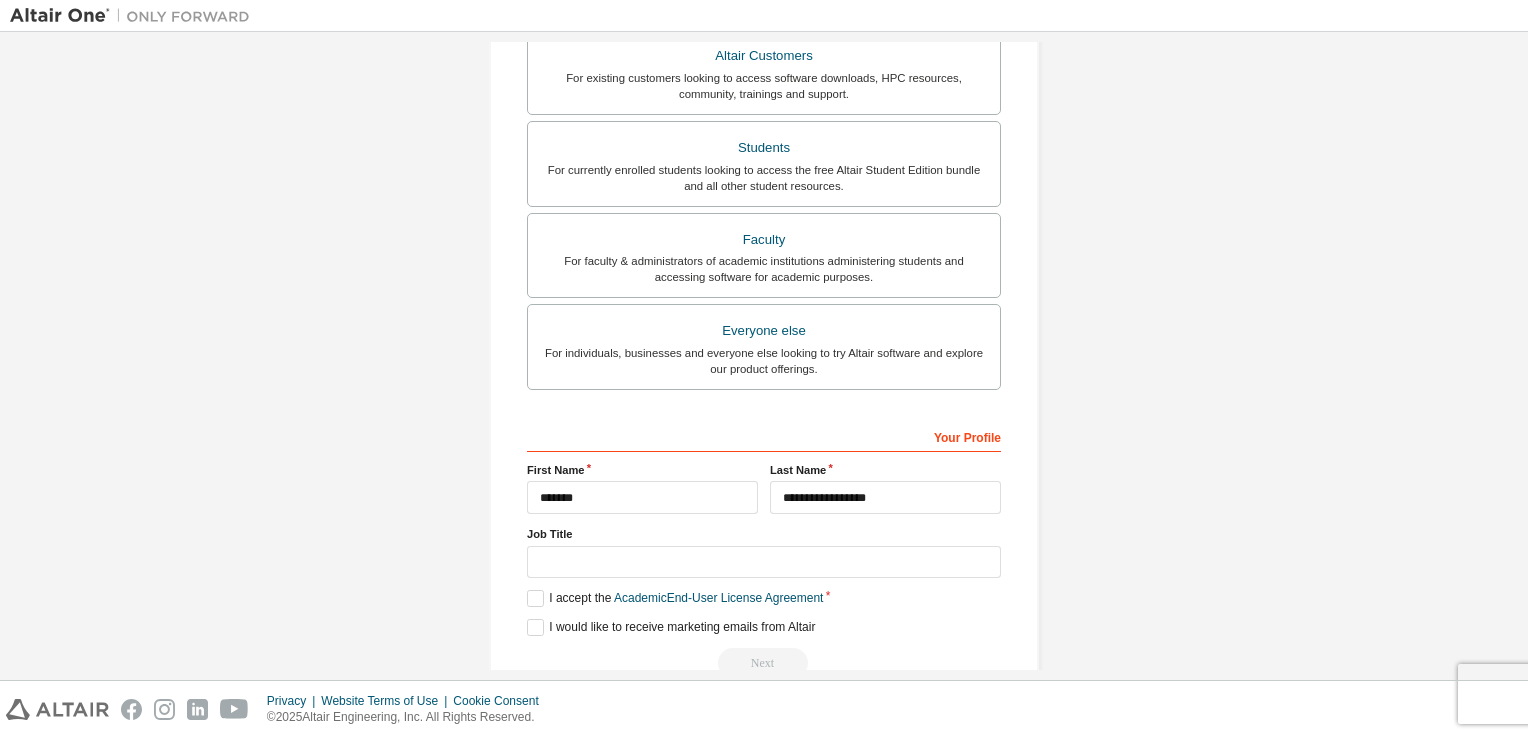 scroll, scrollTop: 426, scrollLeft: 0, axis: vertical 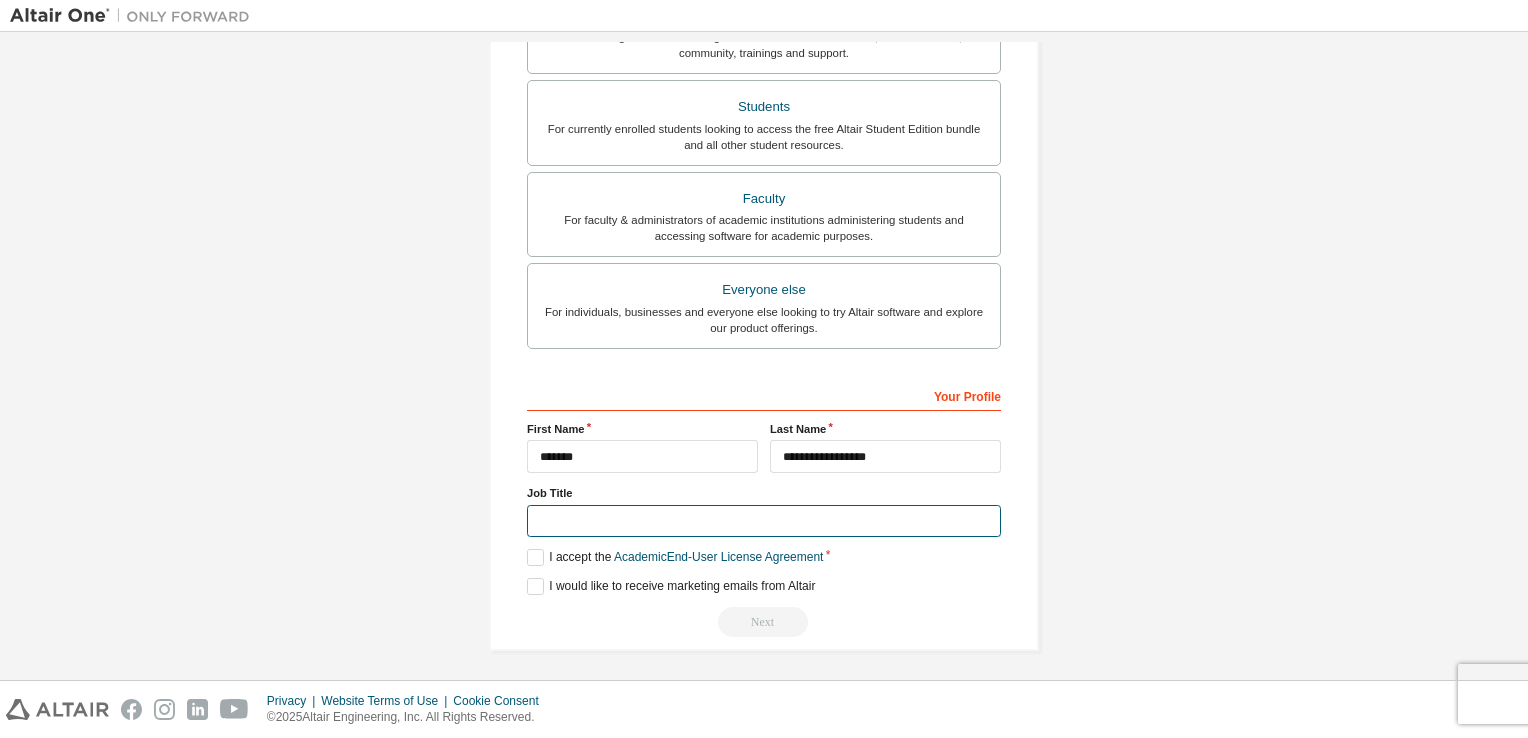 click at bounding box center (764, 521) 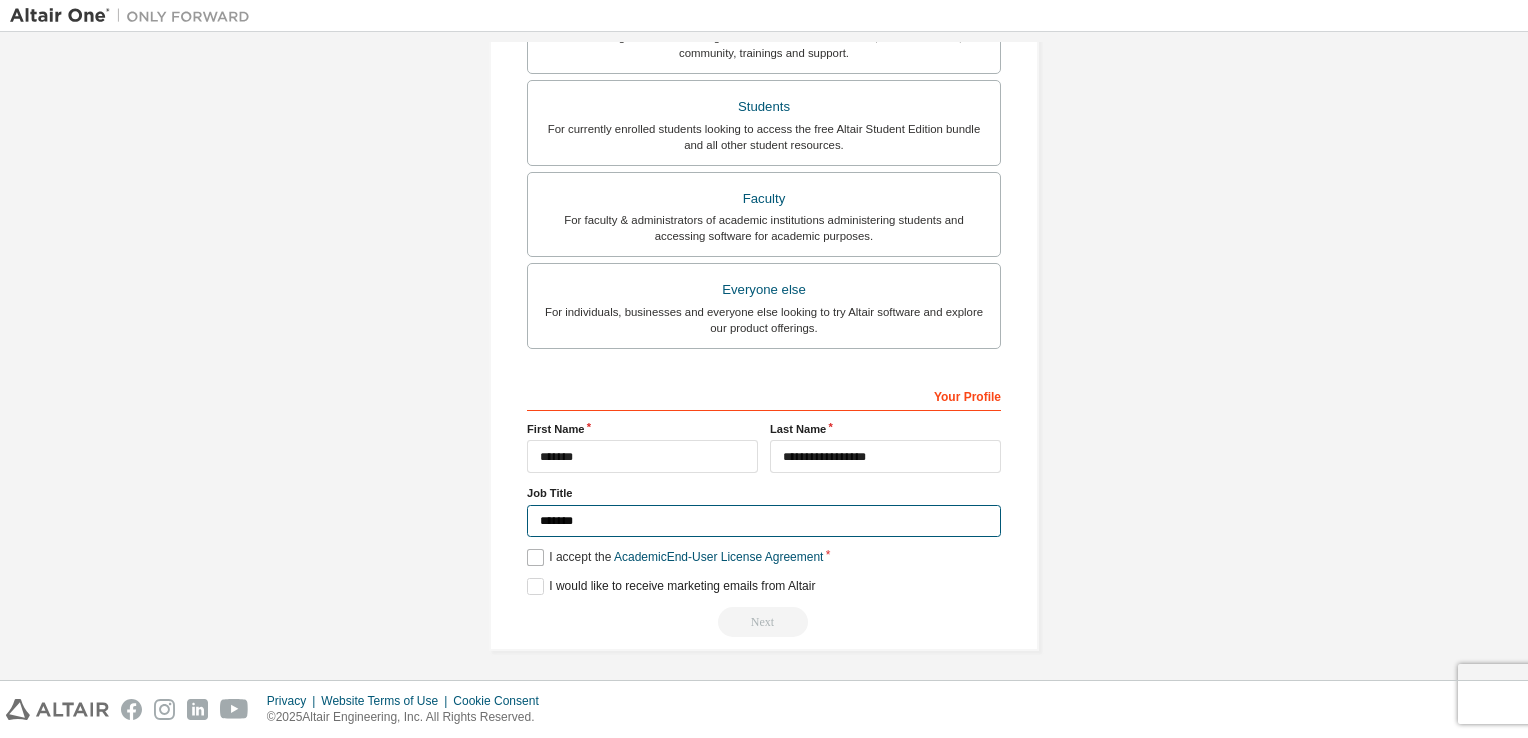 type on "*******" 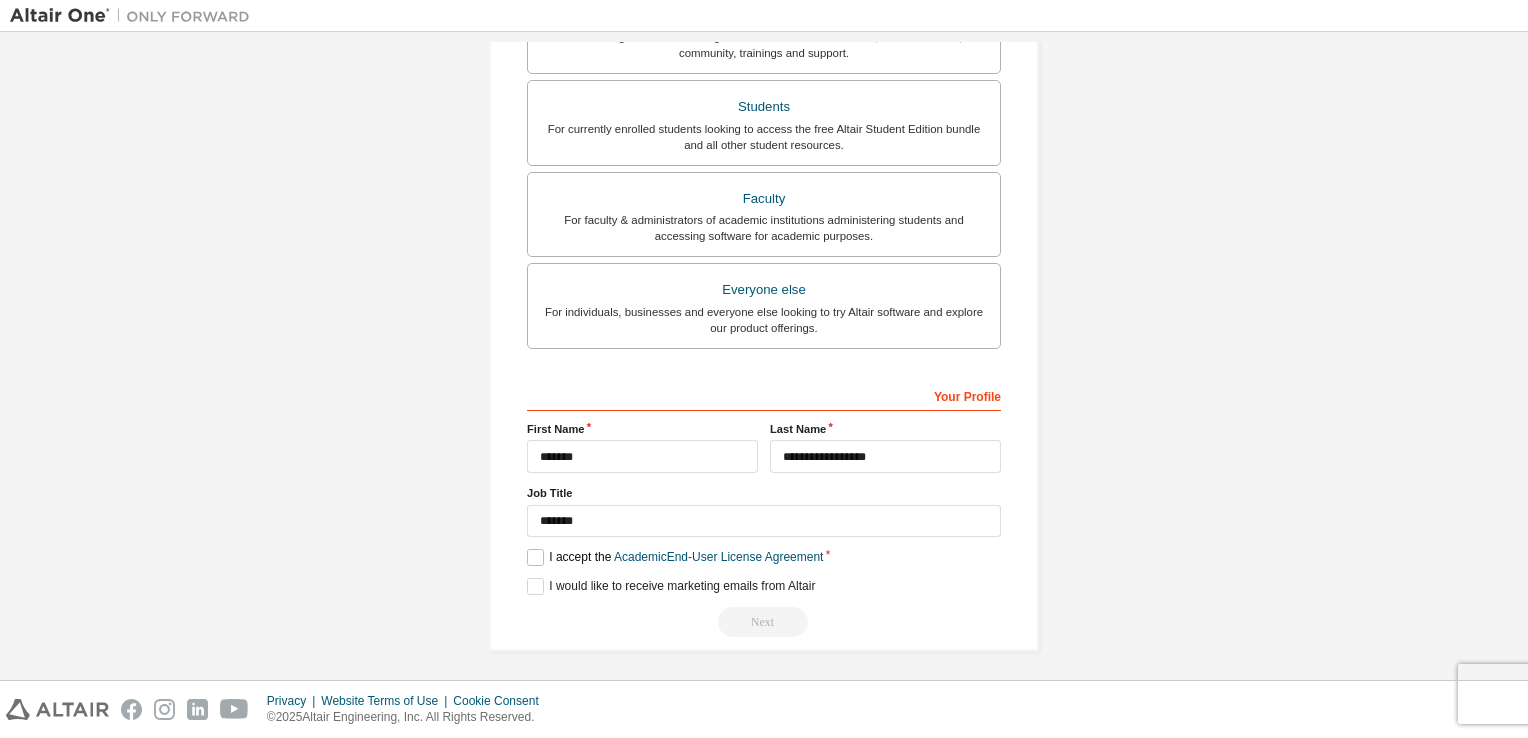 click on "I accept the   Academic   End-User License Agreement" at bounding box center [675, 557] 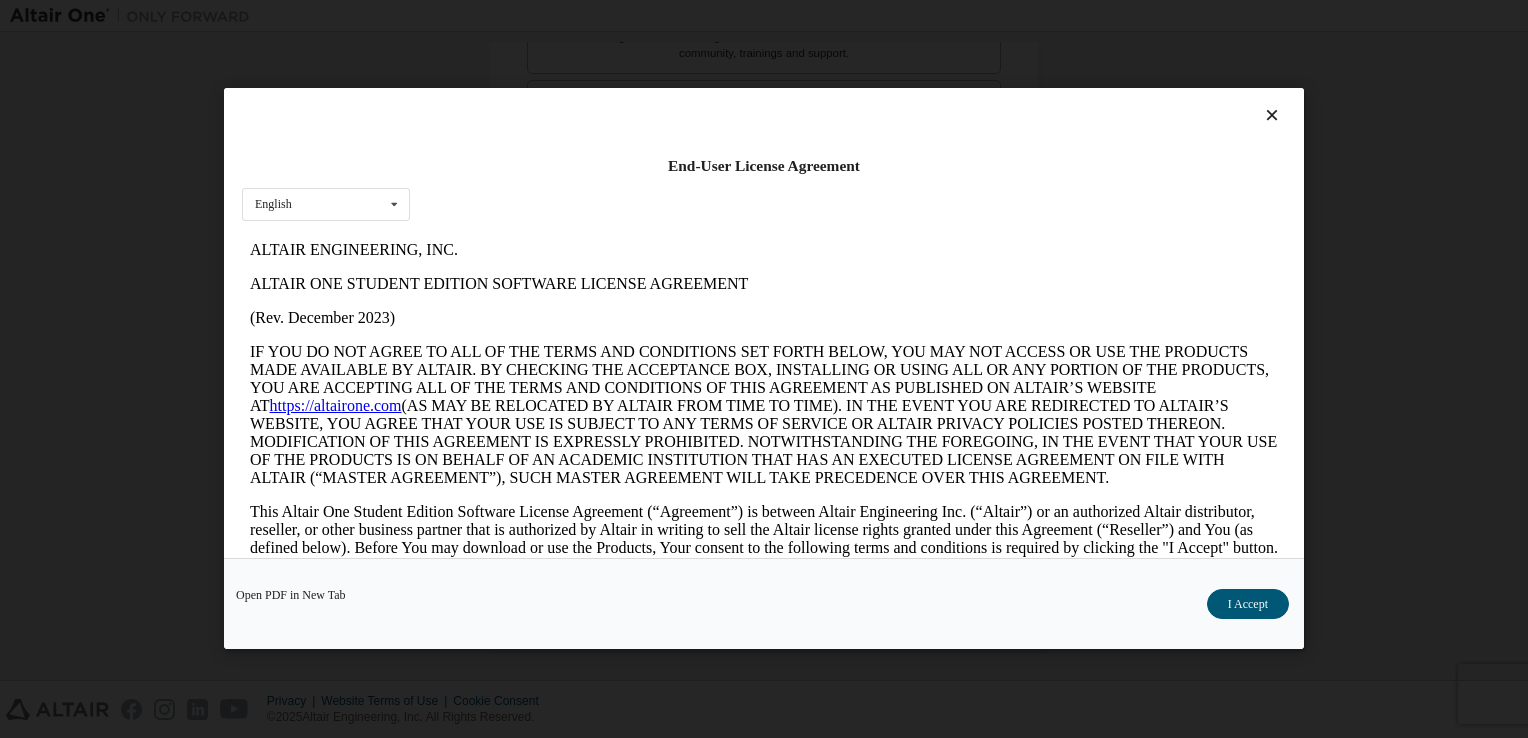 scroll, scrollTop: 0, scrollLeft: 0, axis: both 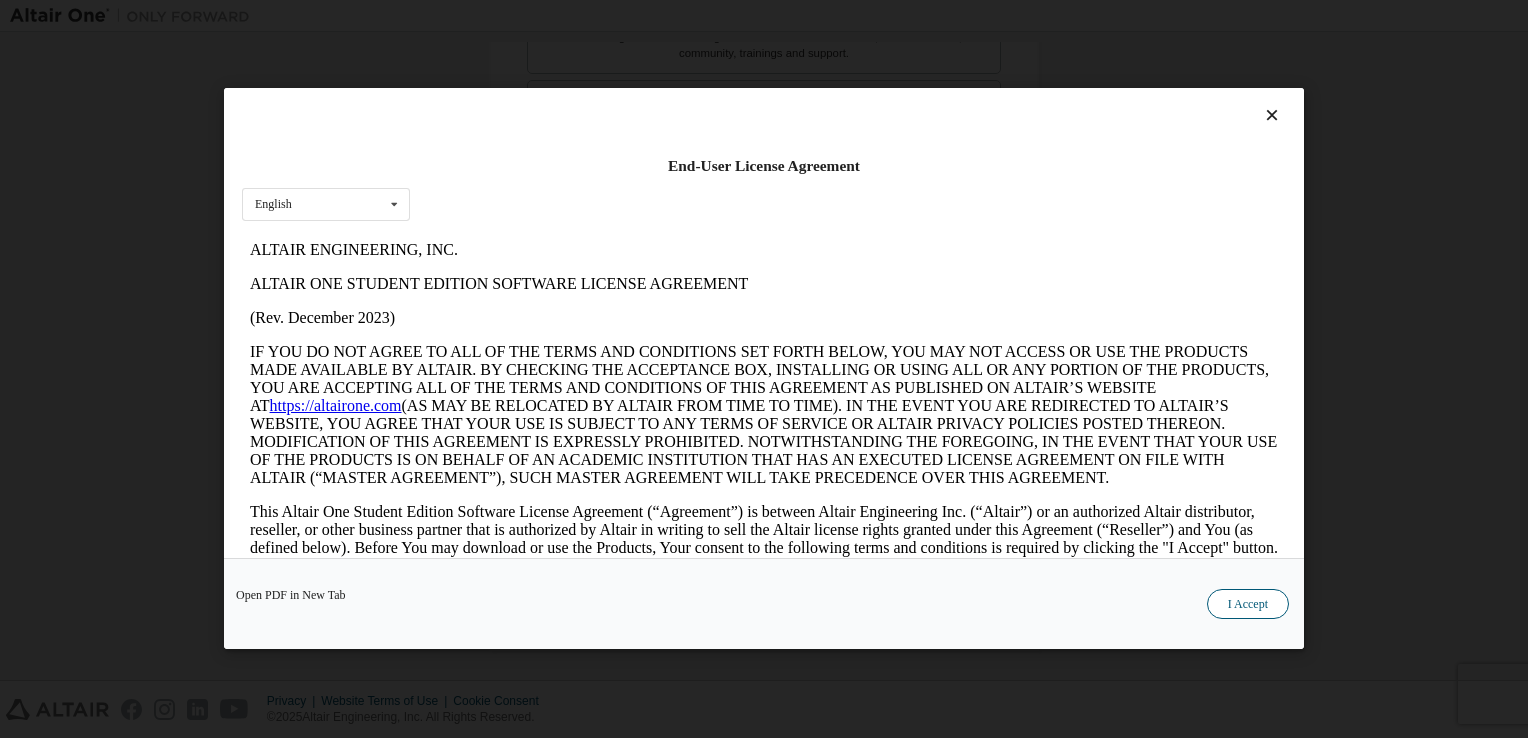 click on "I Accept" at bounding box center (1248, 605) 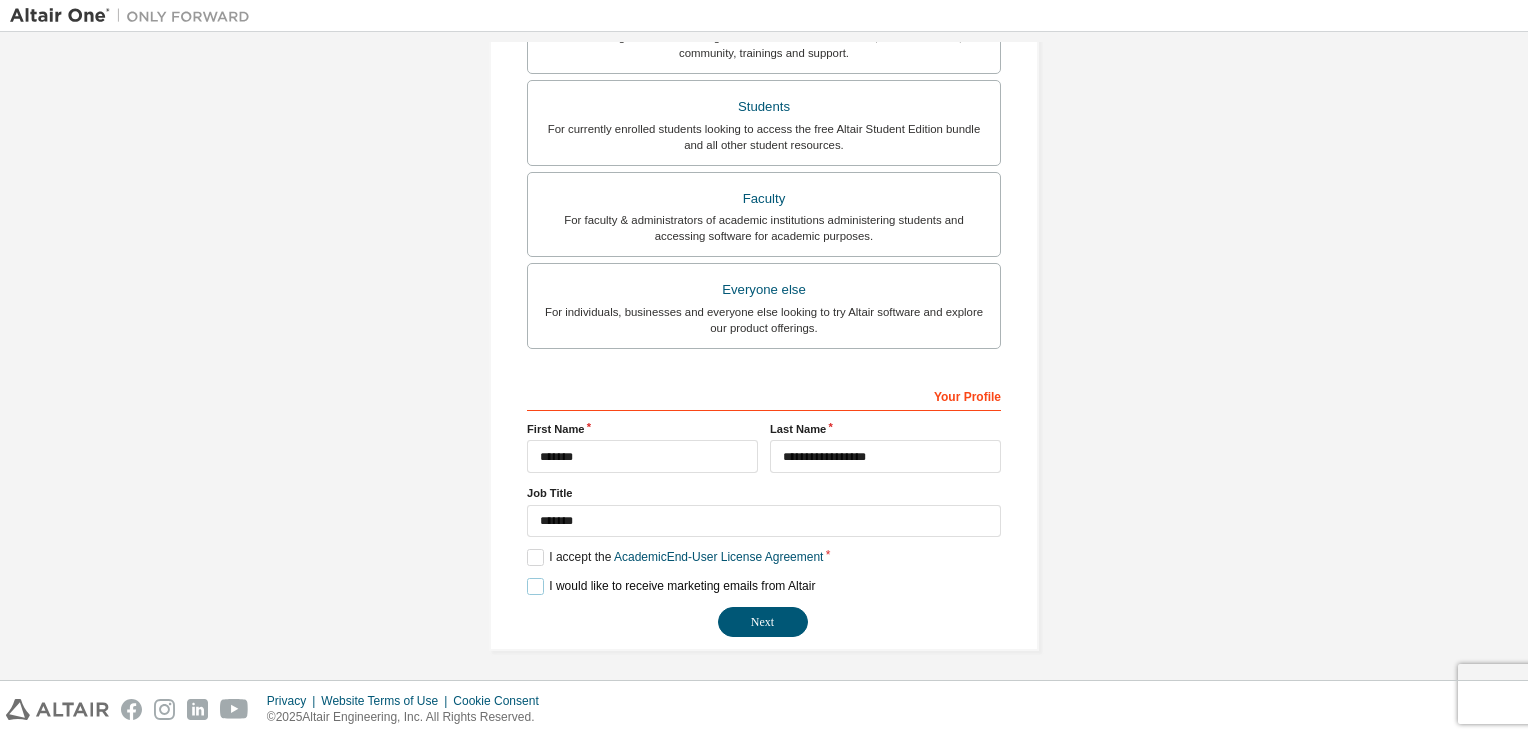 click on "I would like to receive marketing emails from Altair" at bounding box center (671, 586) 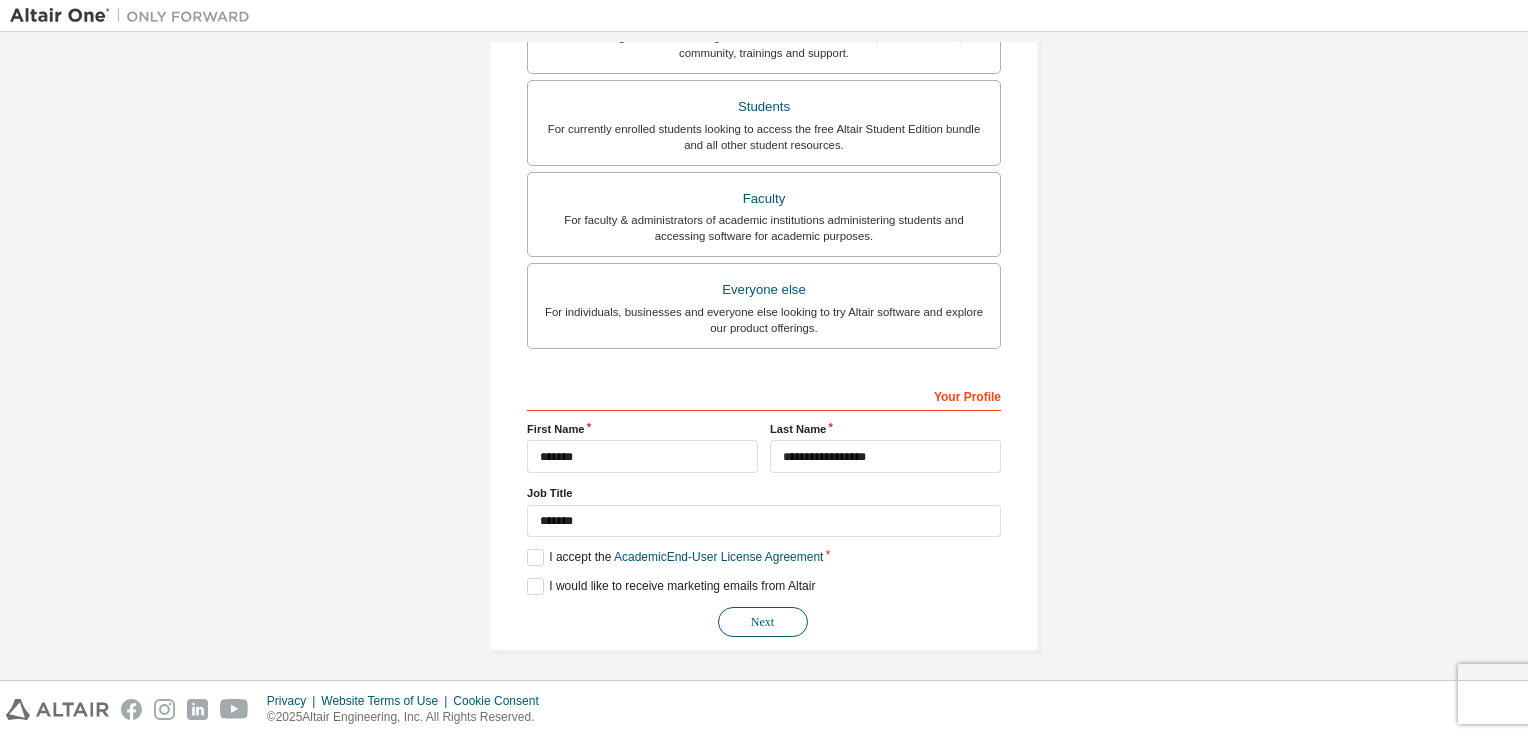 click on "Next" at bounding box center [763, 622] 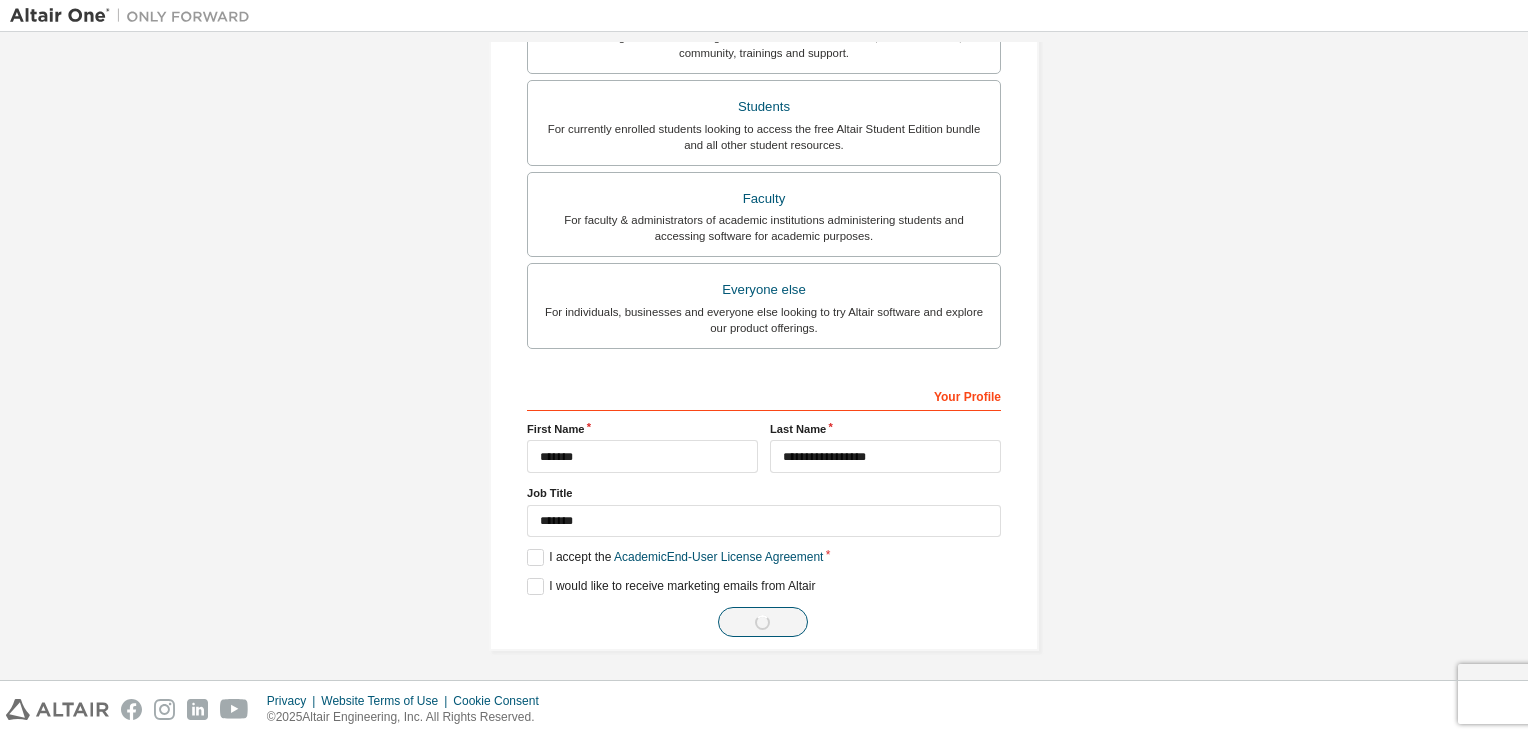 scroll, scrollTop: 0, scrollLeft: 0, axis: both 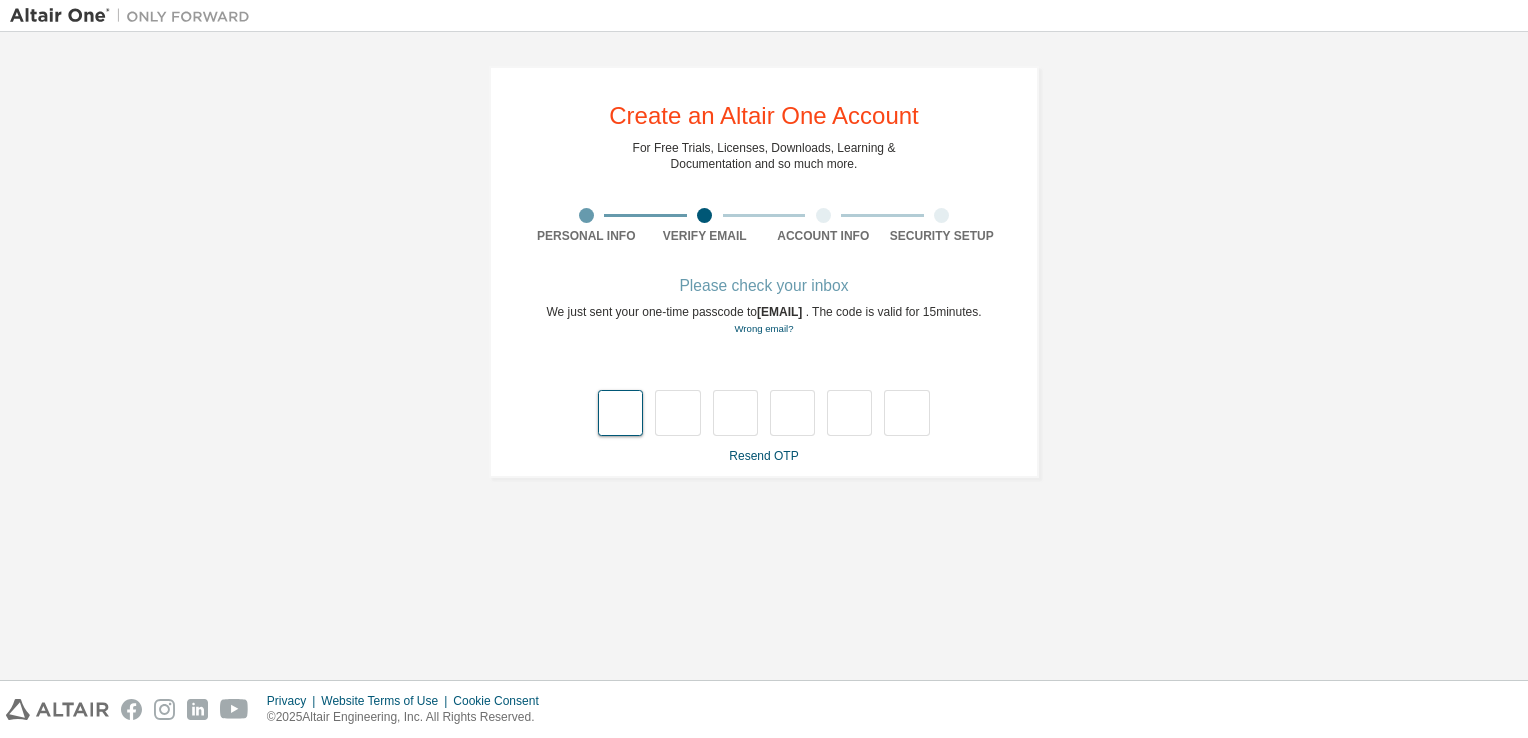 type on "*" 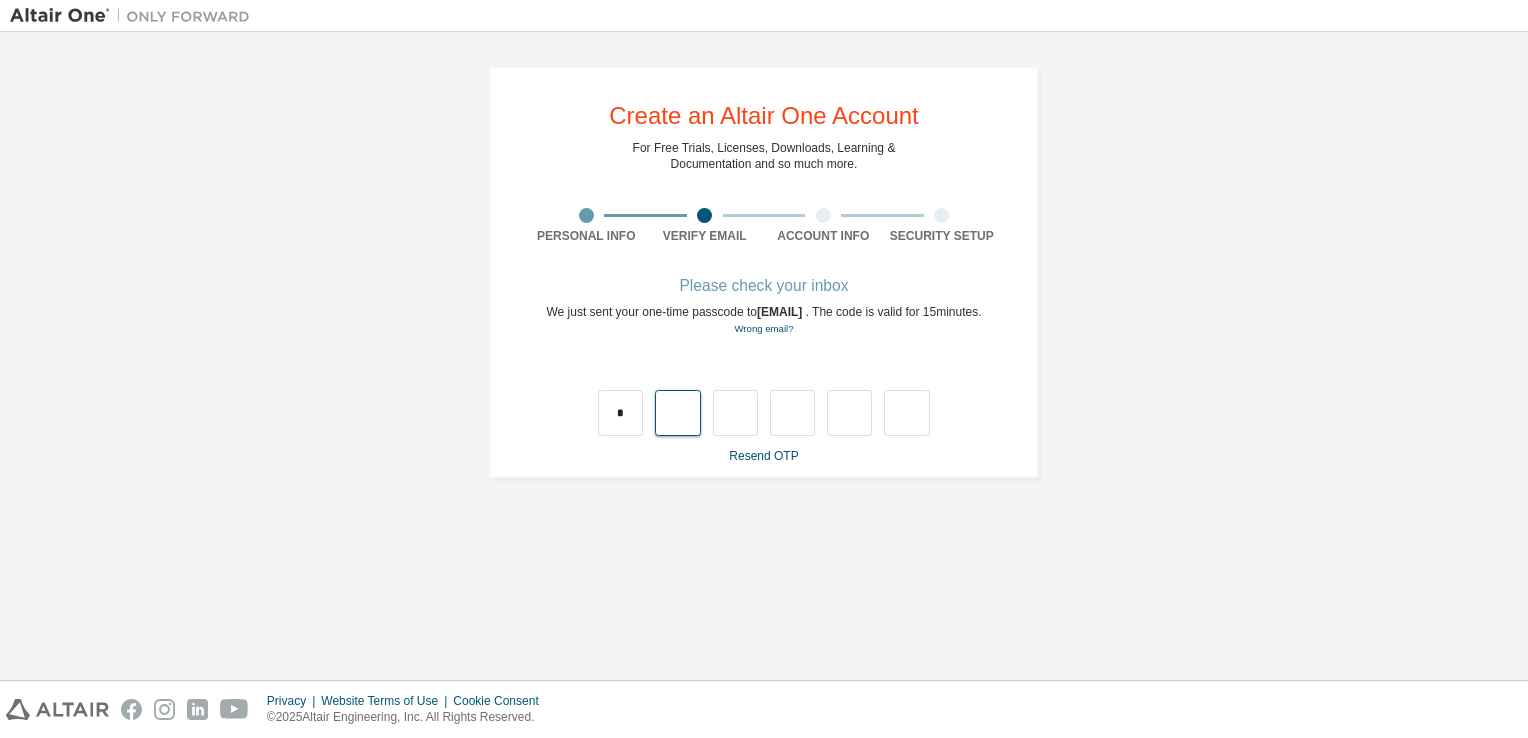 type on "*" 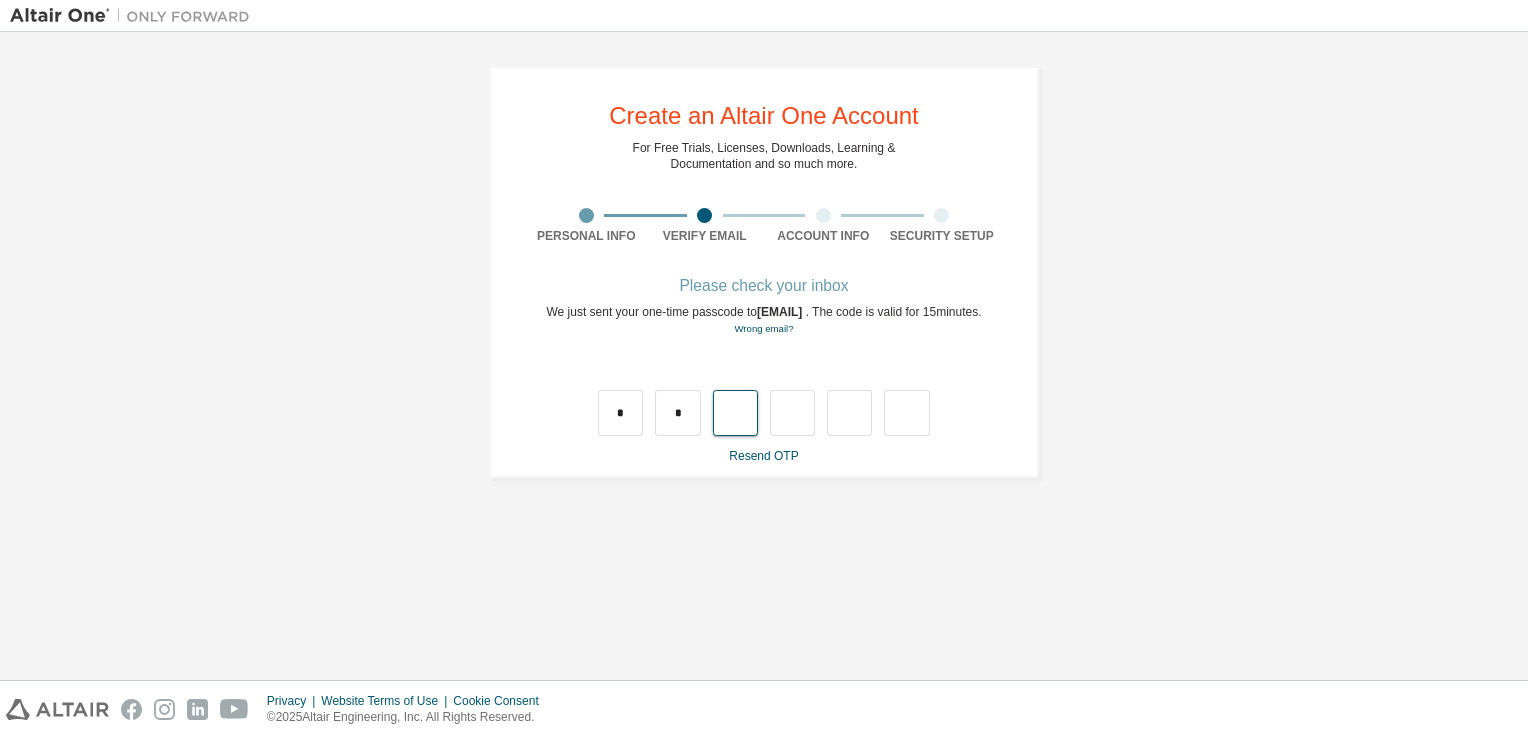 type on "*" 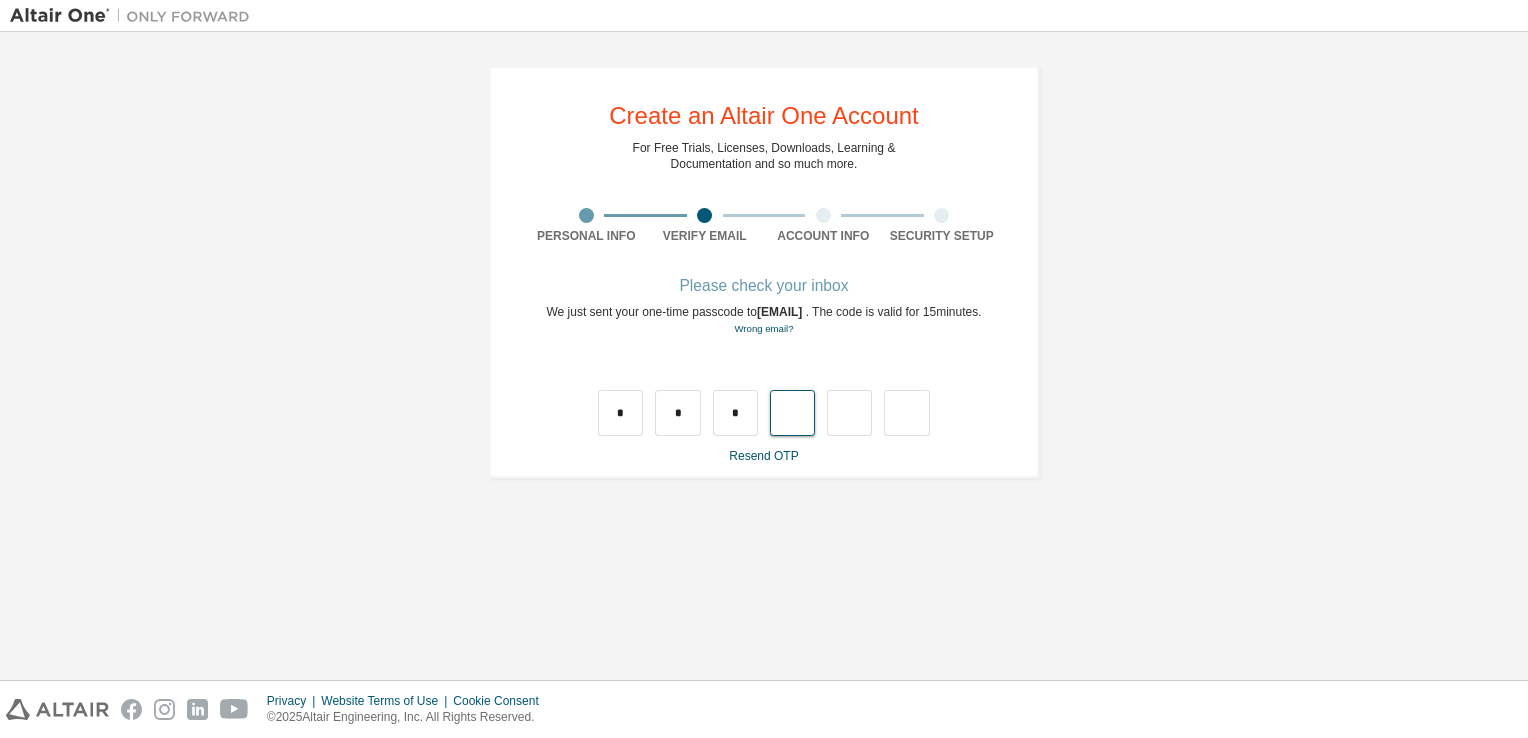 type on "*" 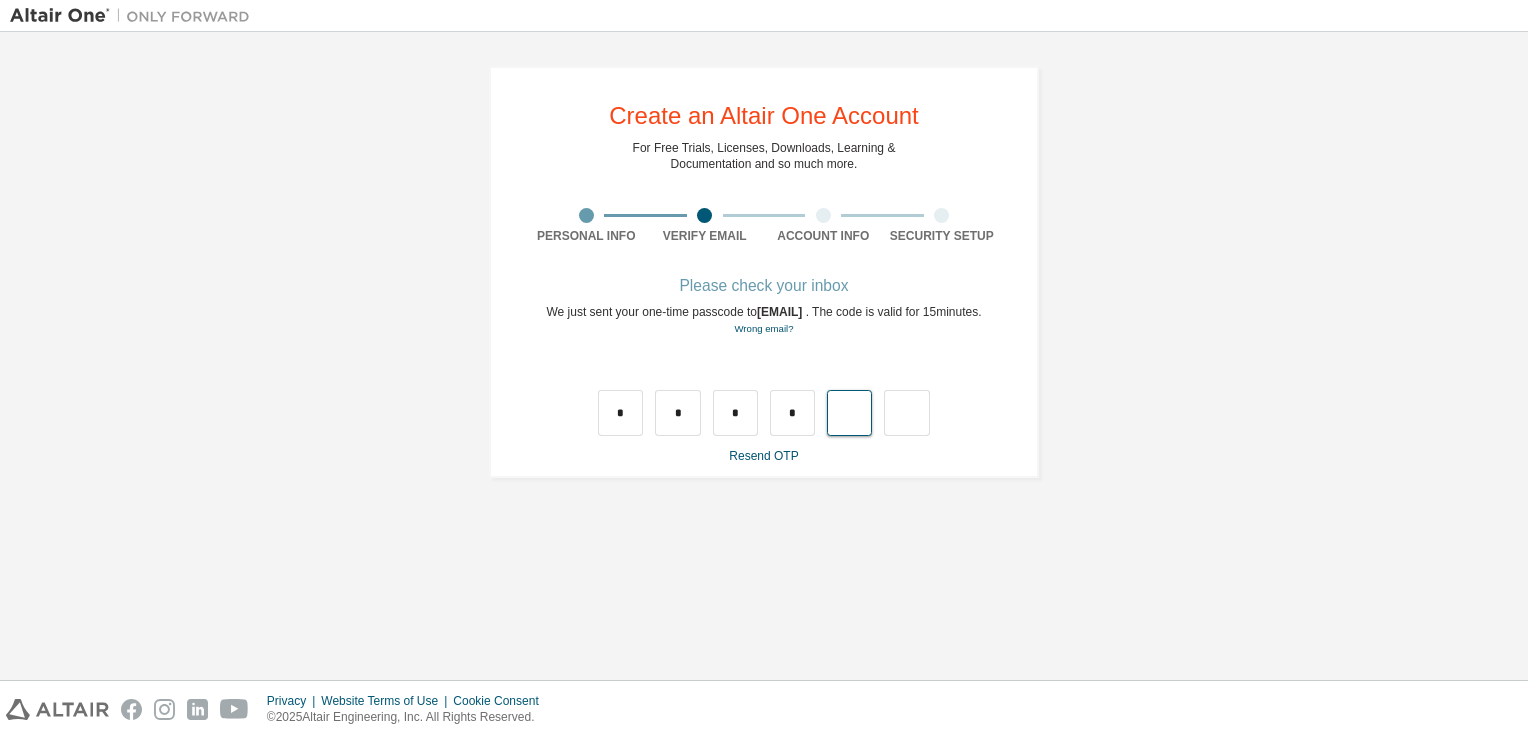 type on "*" 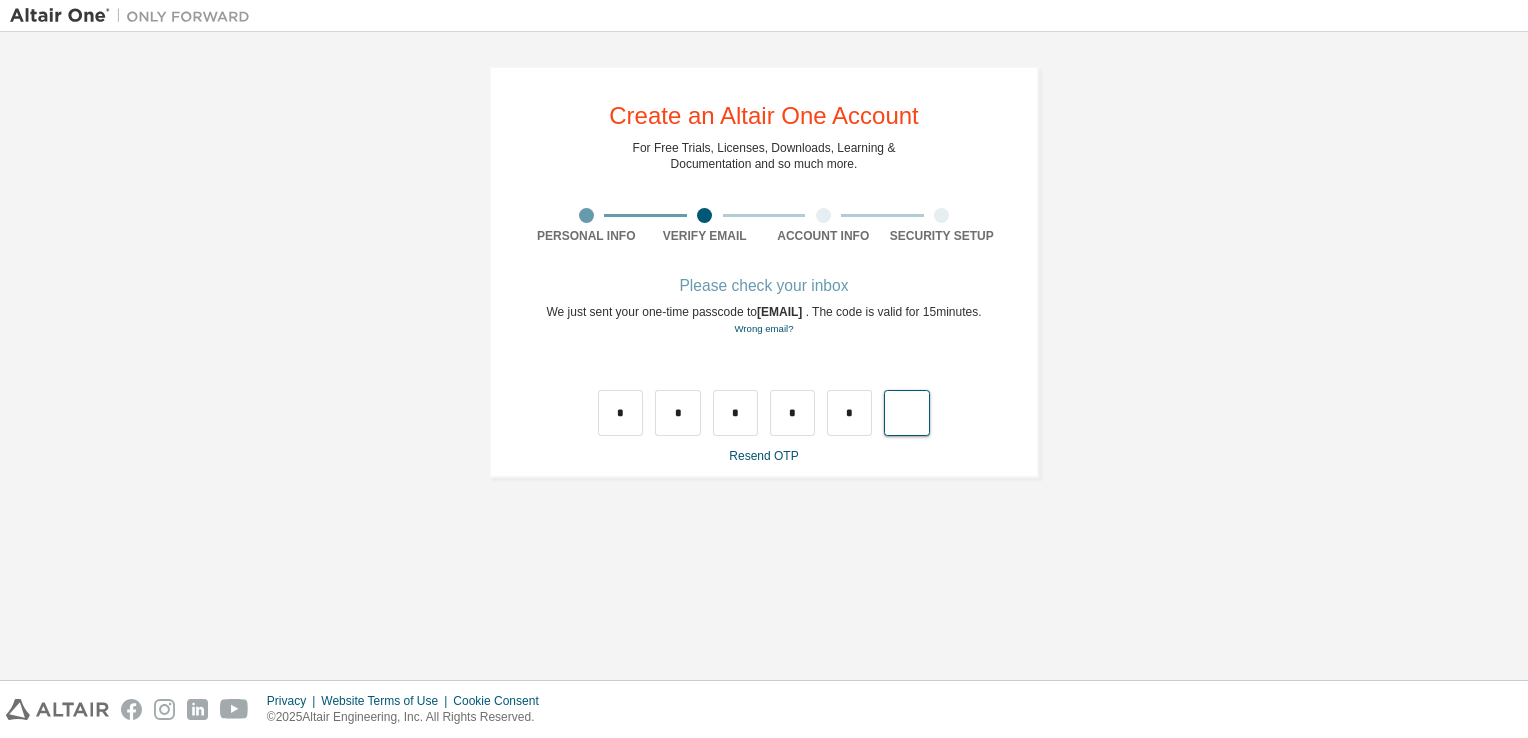 type on "*" 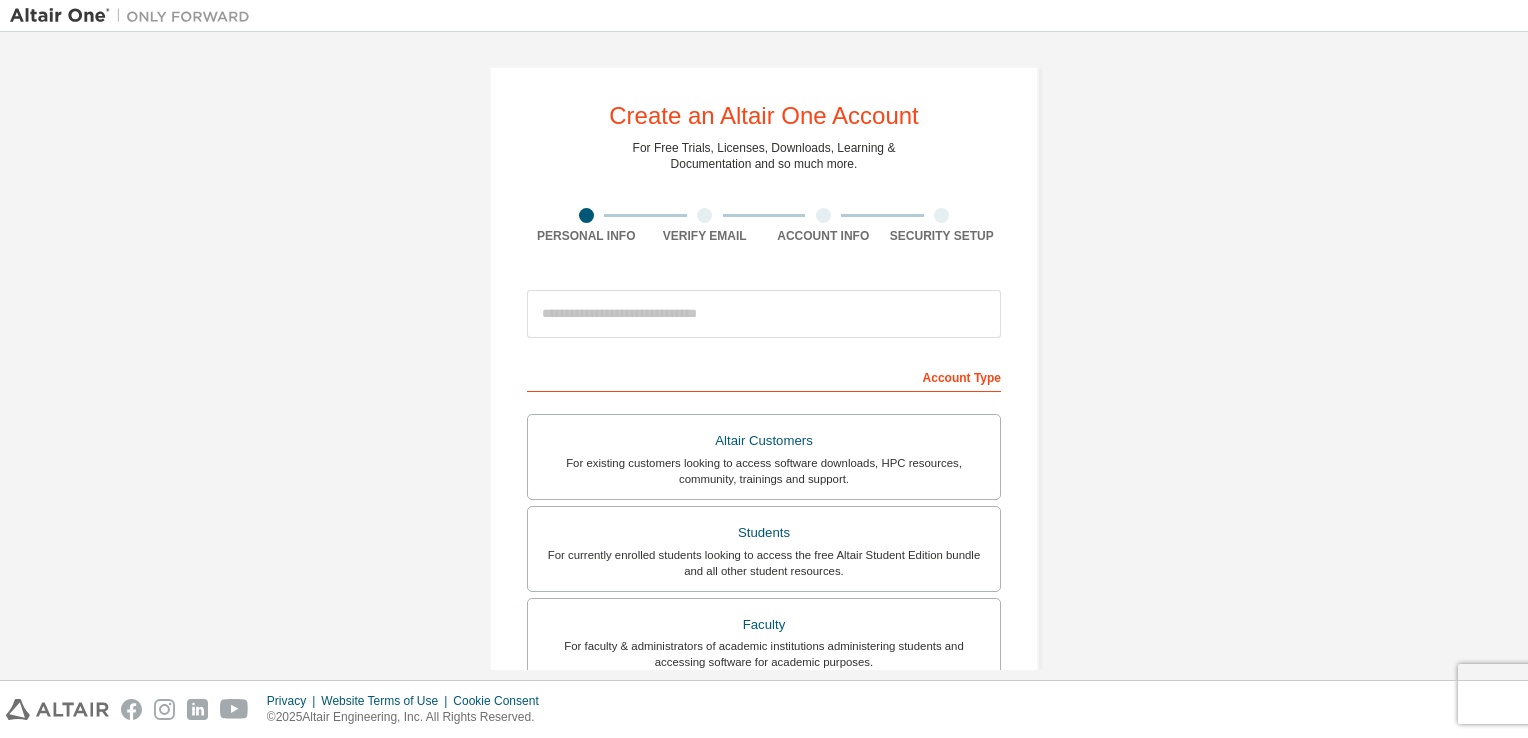 scroll, scrollTop: 0, scrollLeft: 0, axis: both 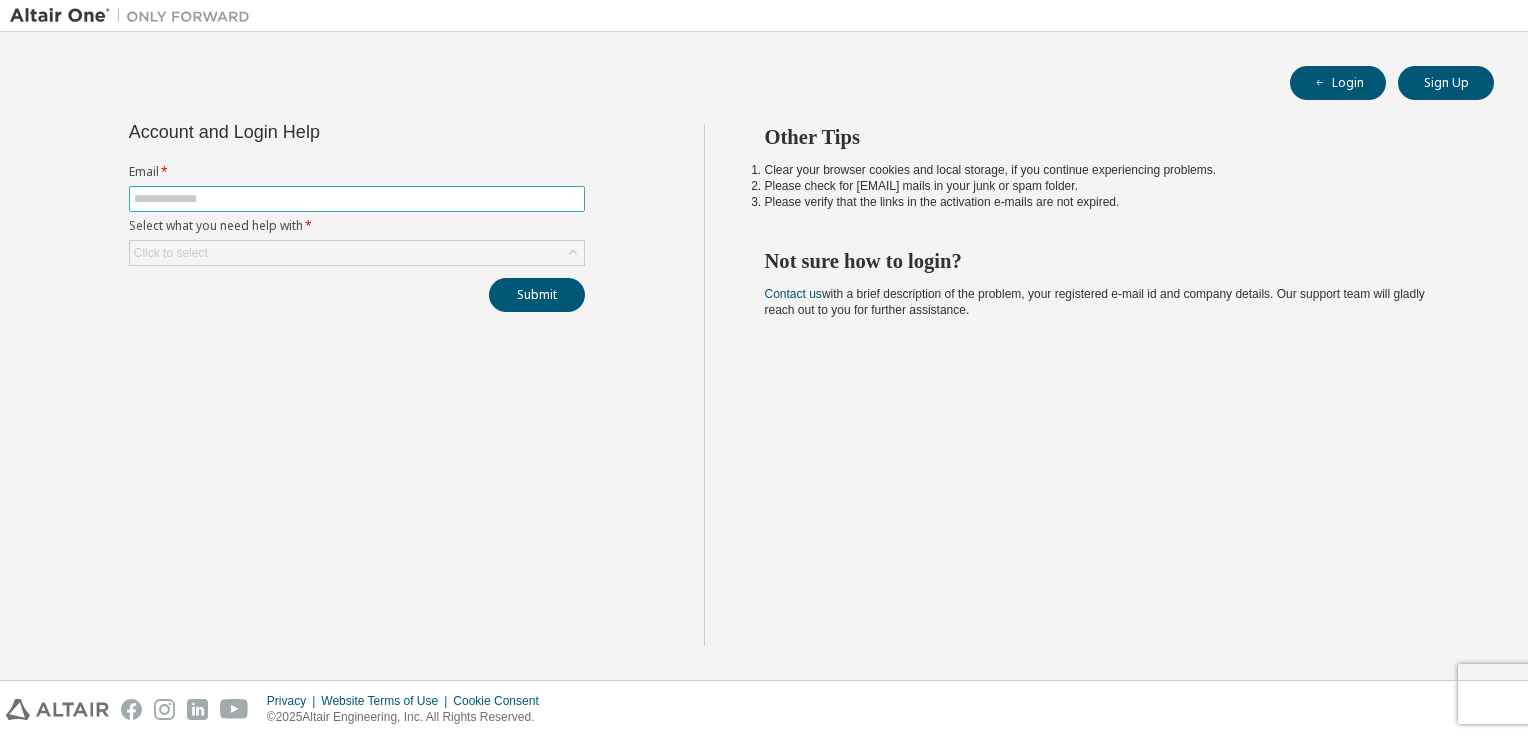 click at bounding box center (357, 199) 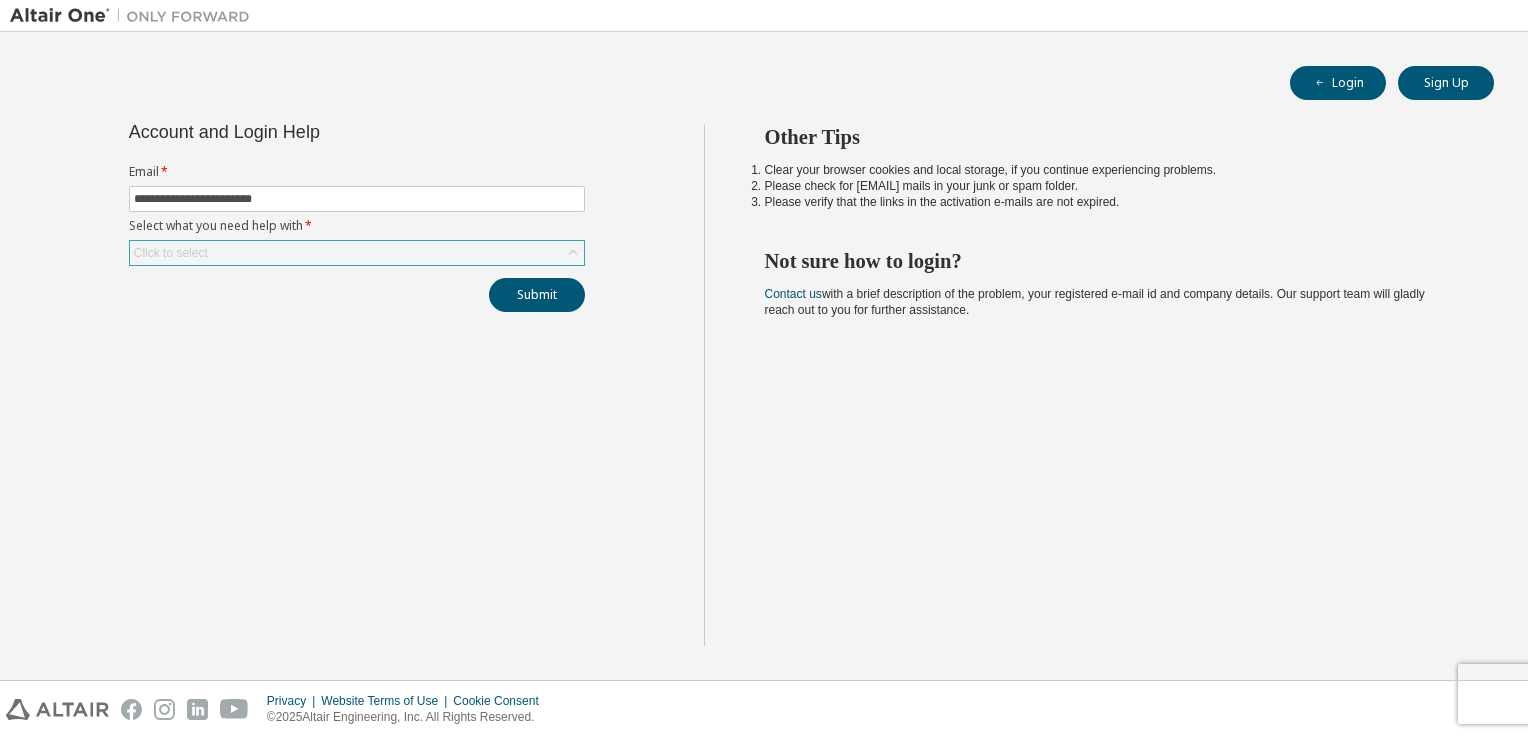 click on "Click to select" at bounding box center [357, 253] 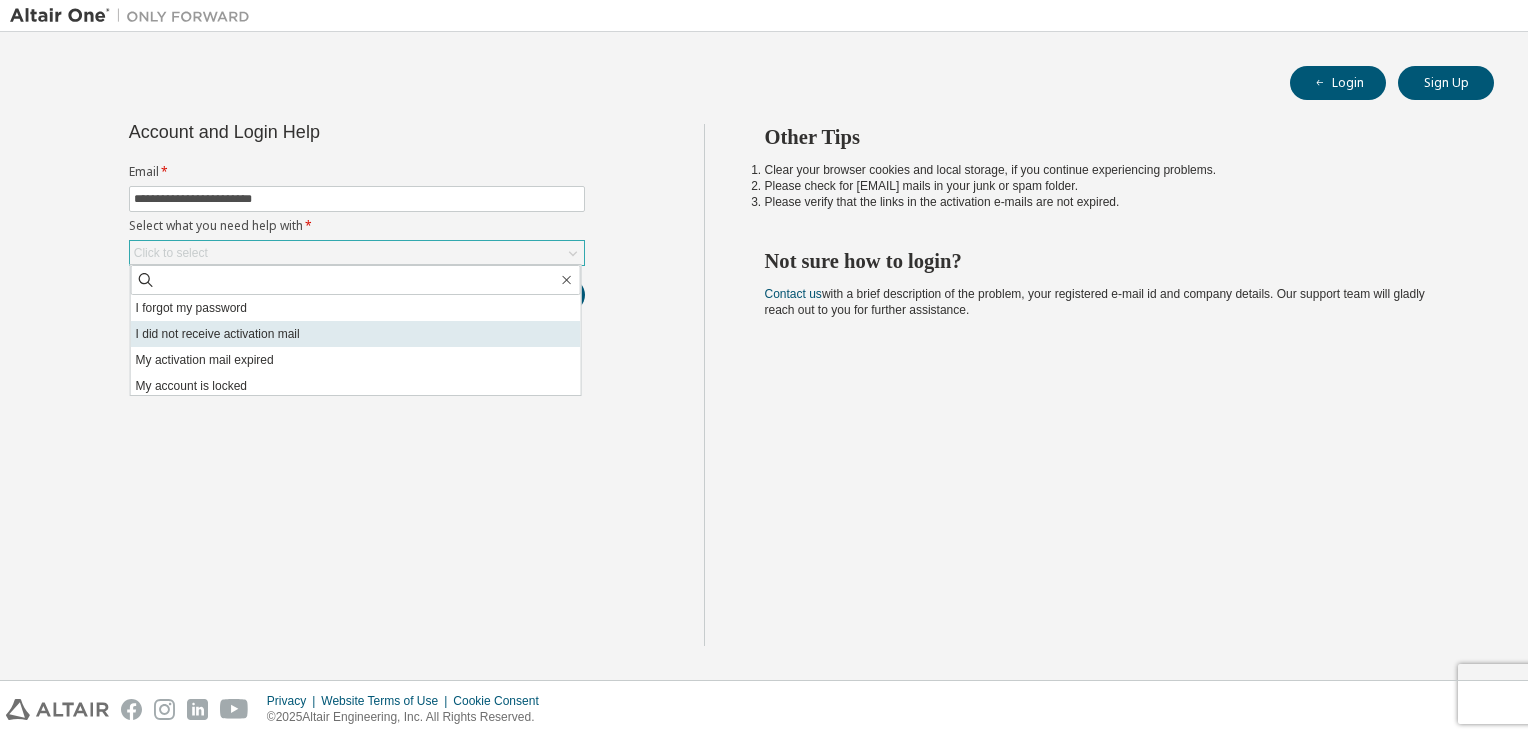 click on "I did not receive activation mail" at bounding box center [356, 334] 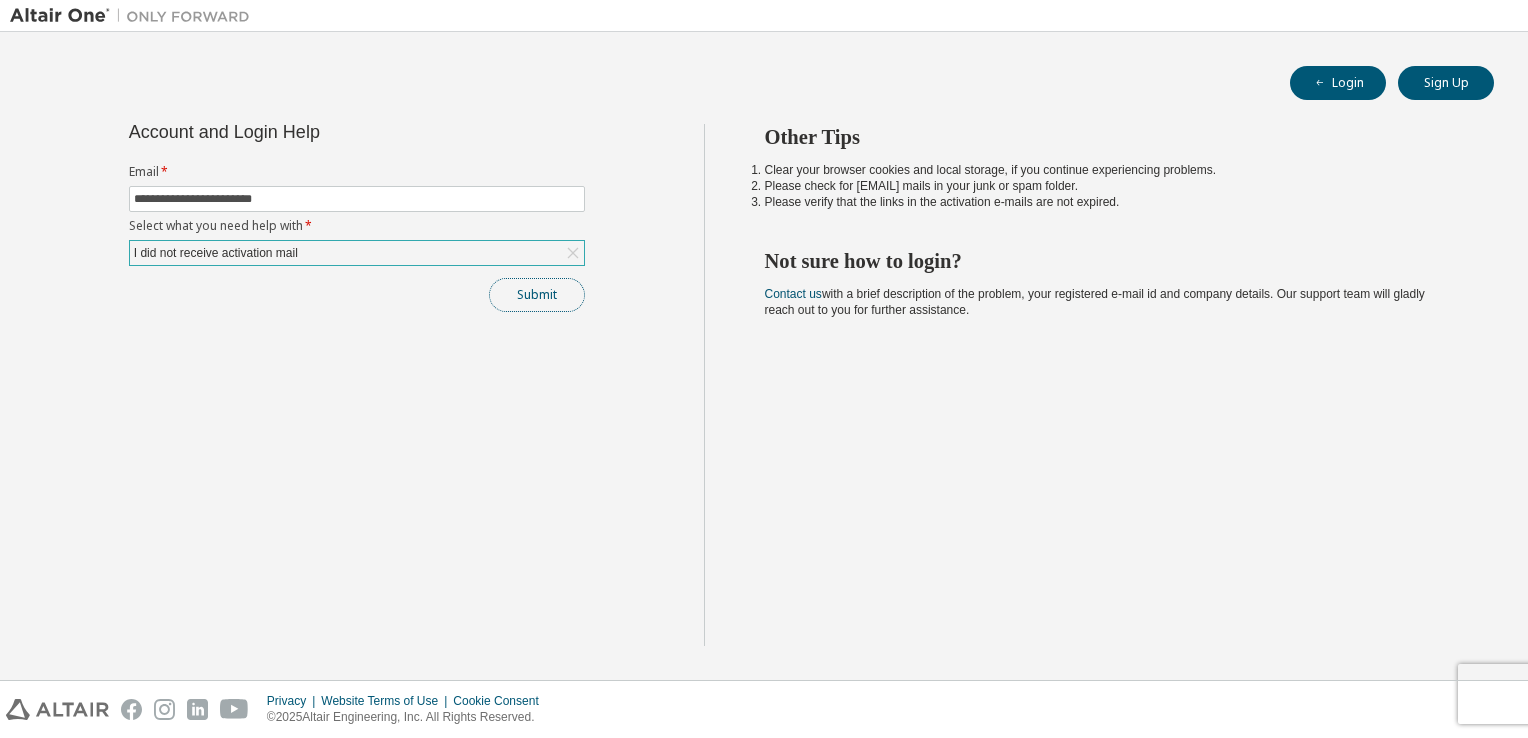 click on "Submit" at bounding box center [537, 295] 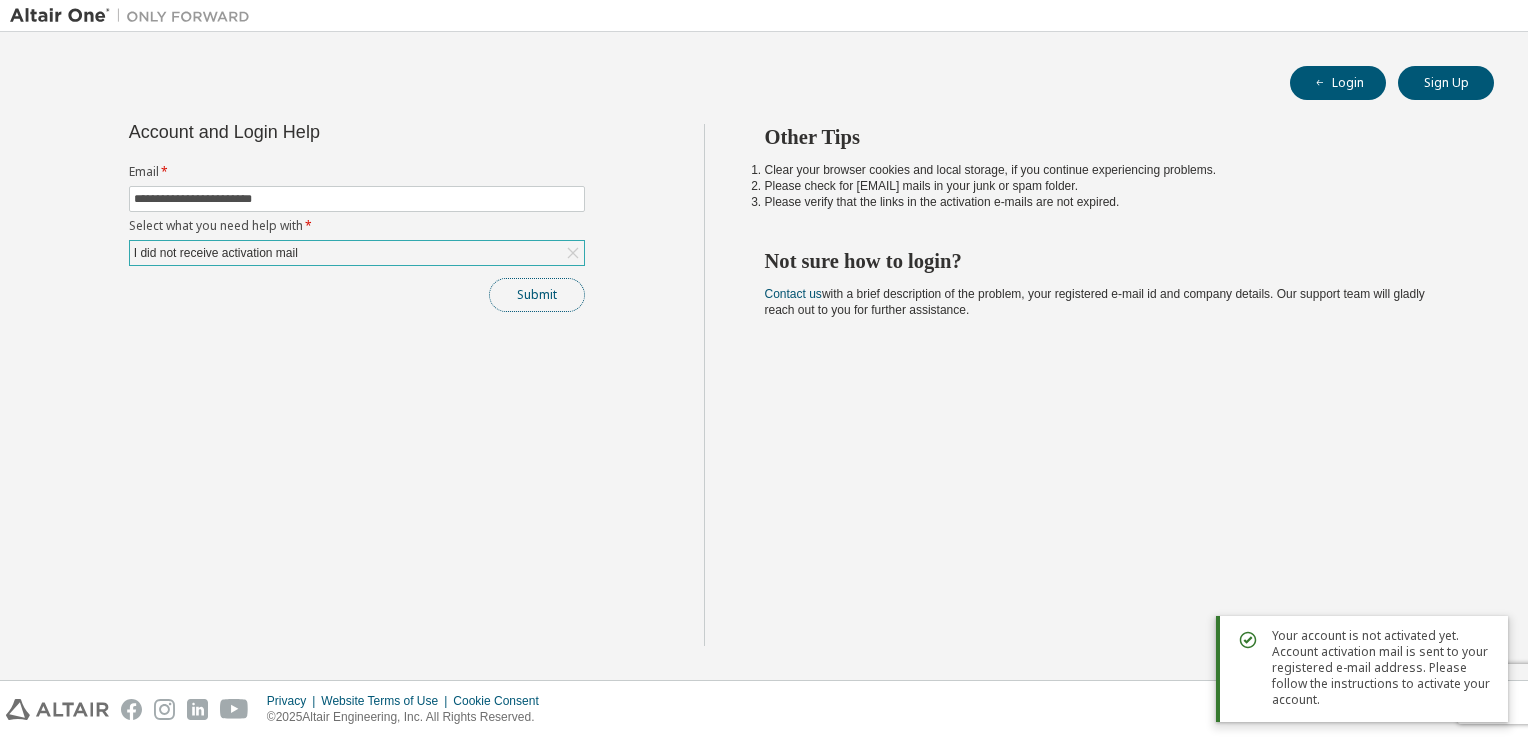 click on "Submit" at bounding box center (537, 295) 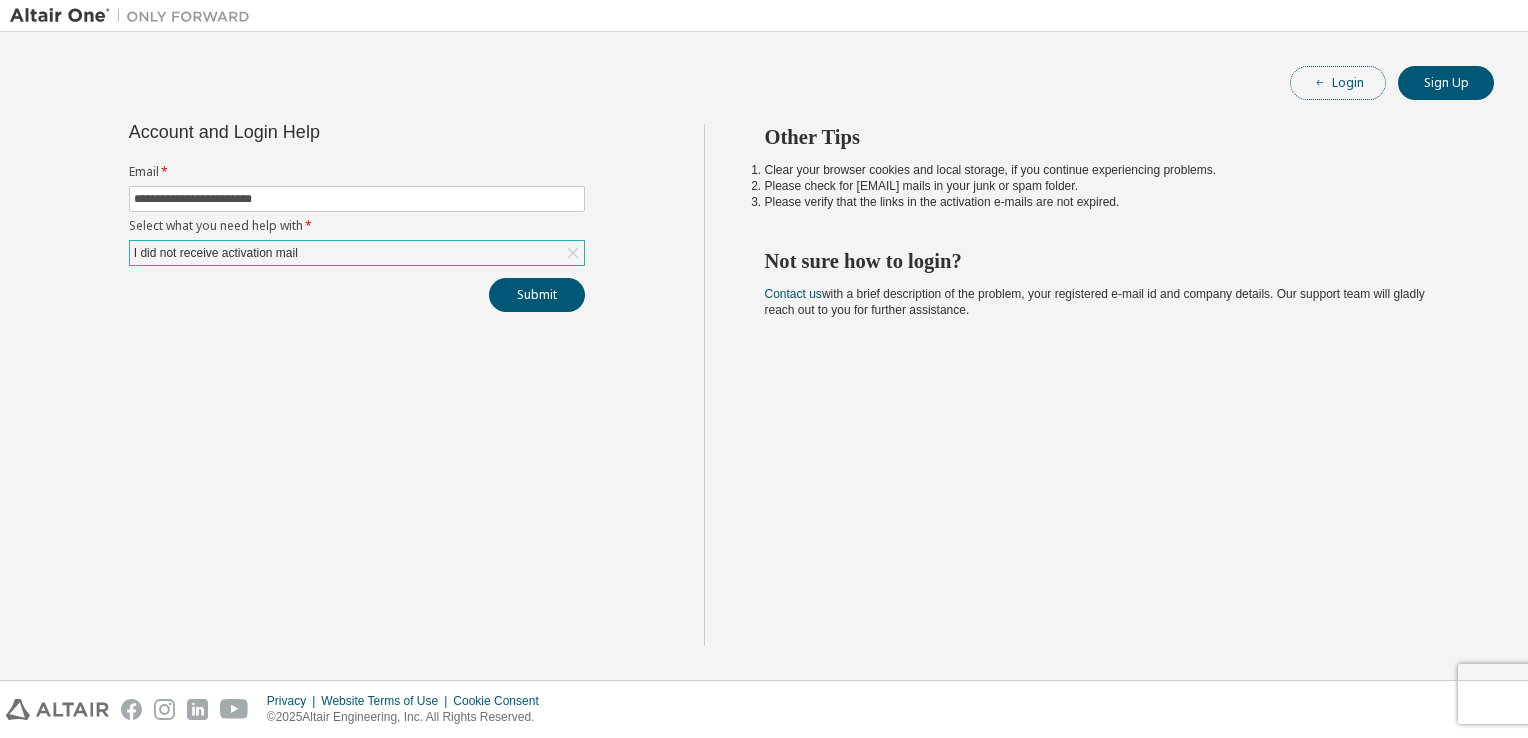click on "Login" at bounding box center (1338, 83) 